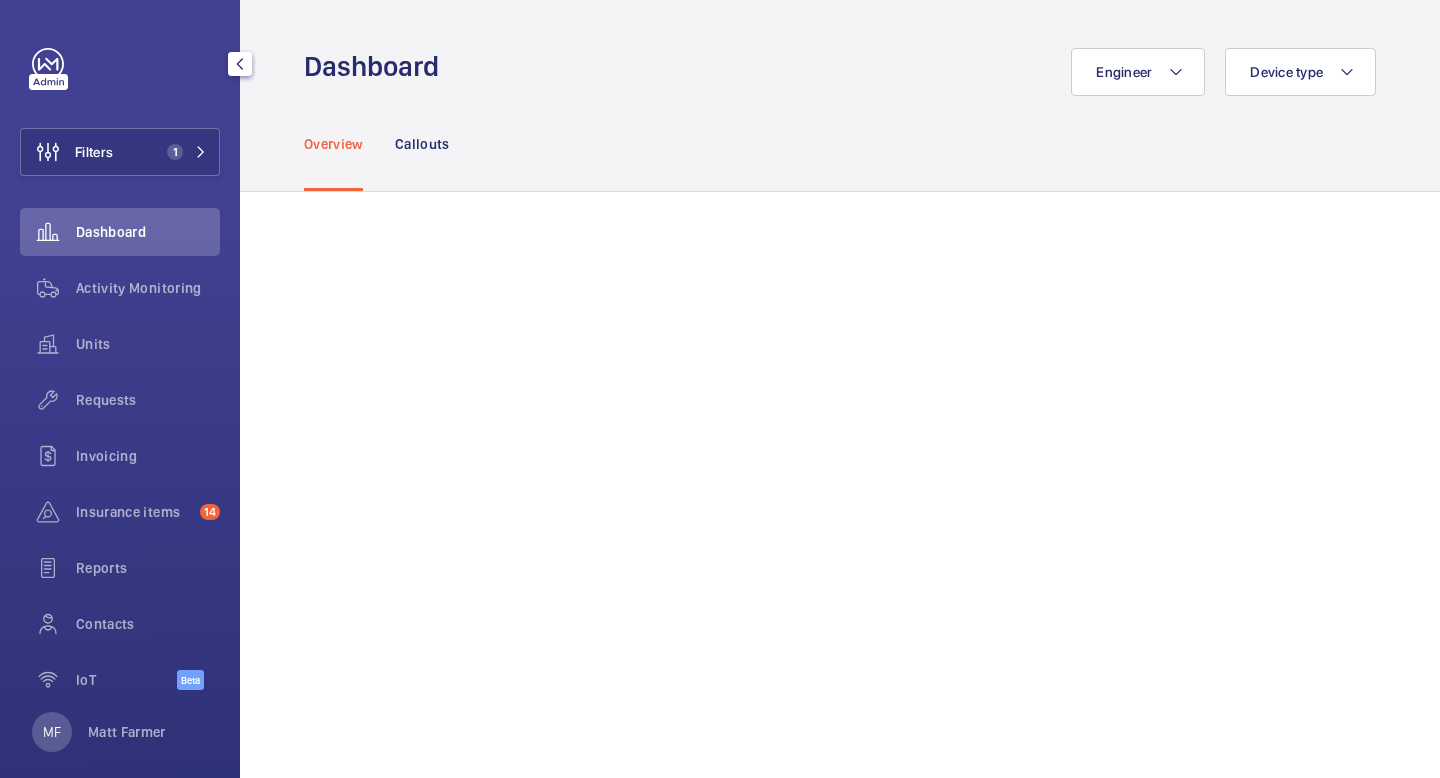 scroll, scrollTop: 0, scrollLeft: 0, axis: both 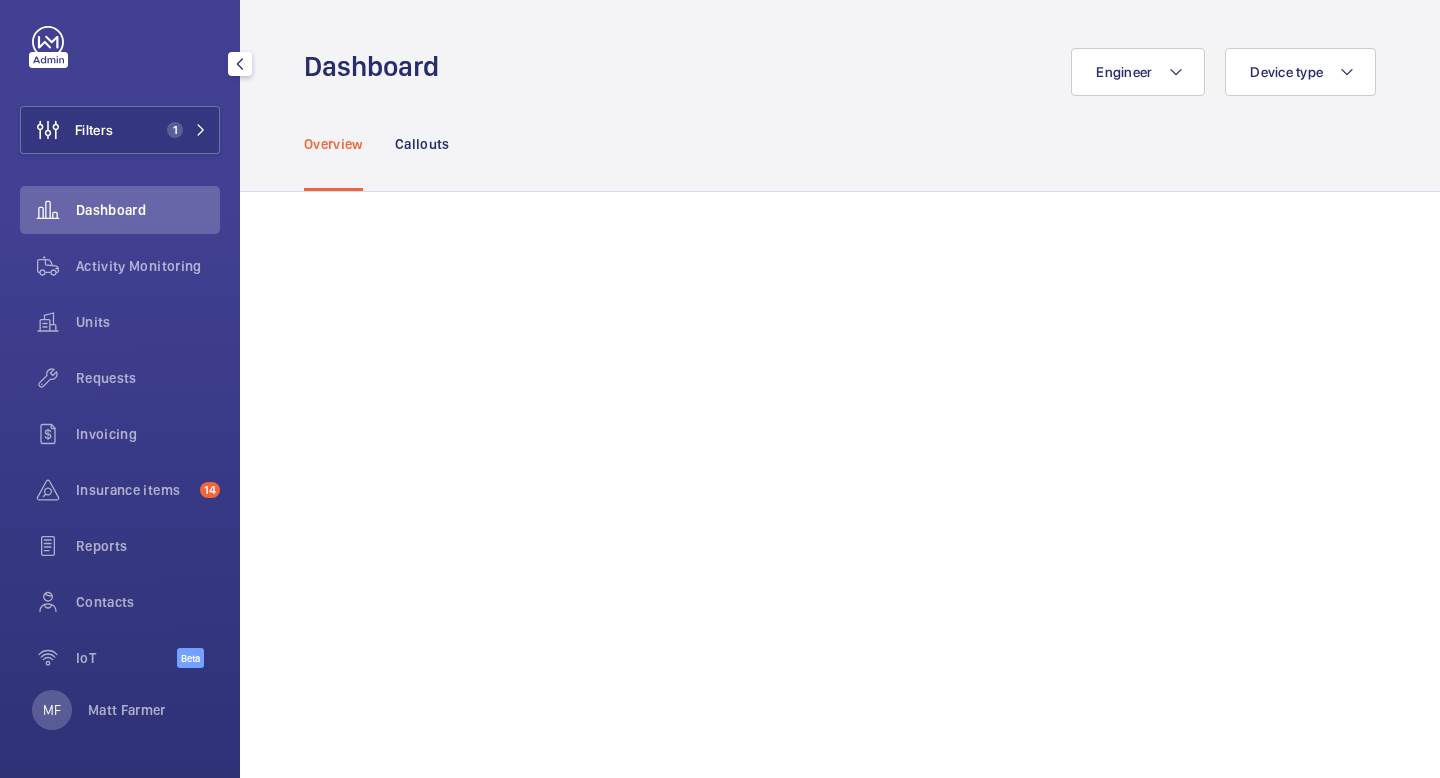 click on "Filters 1  Dashboard   Activity Monitoring   Units   Requests   Invoicing   Insurance items  14  Reports   Contacts   IoT  Beta" 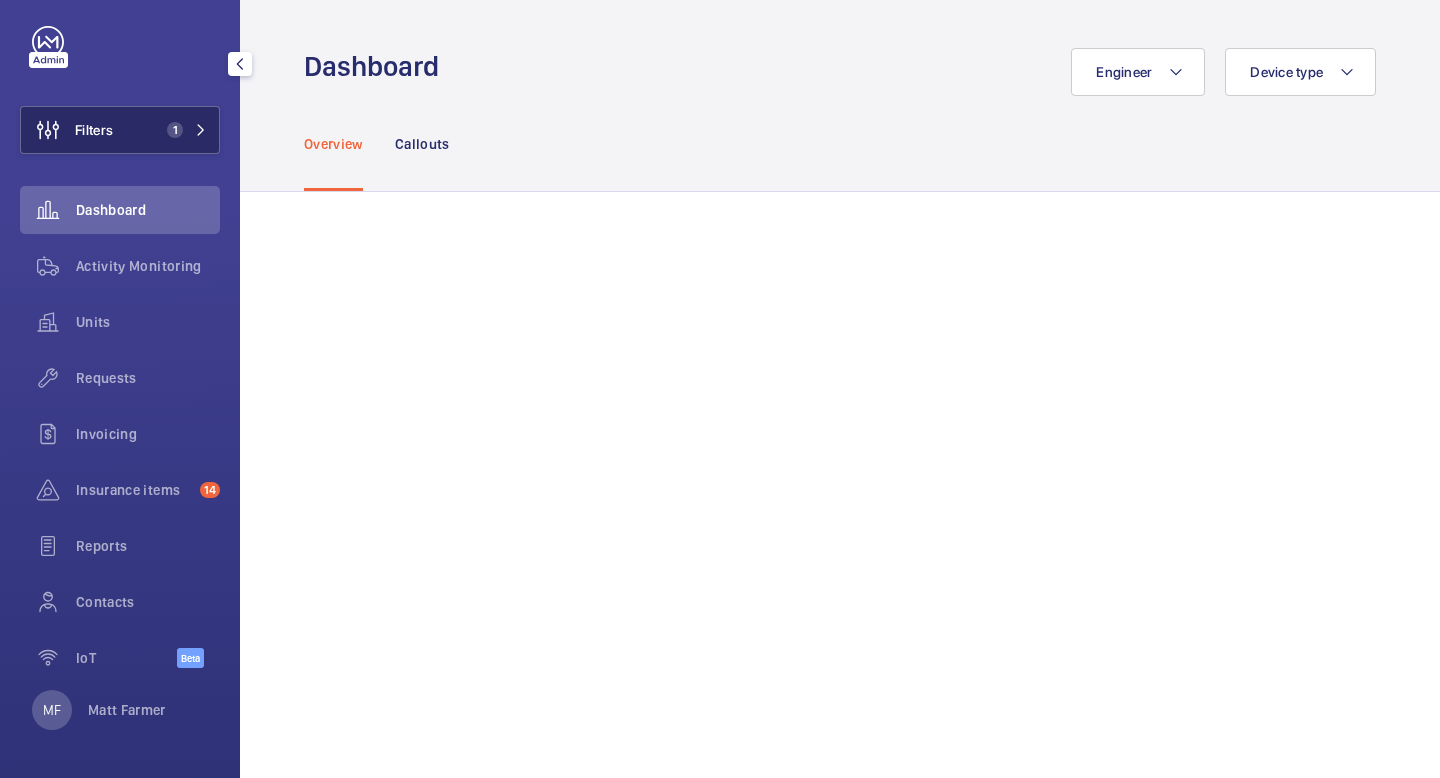 click on "Filters 1" 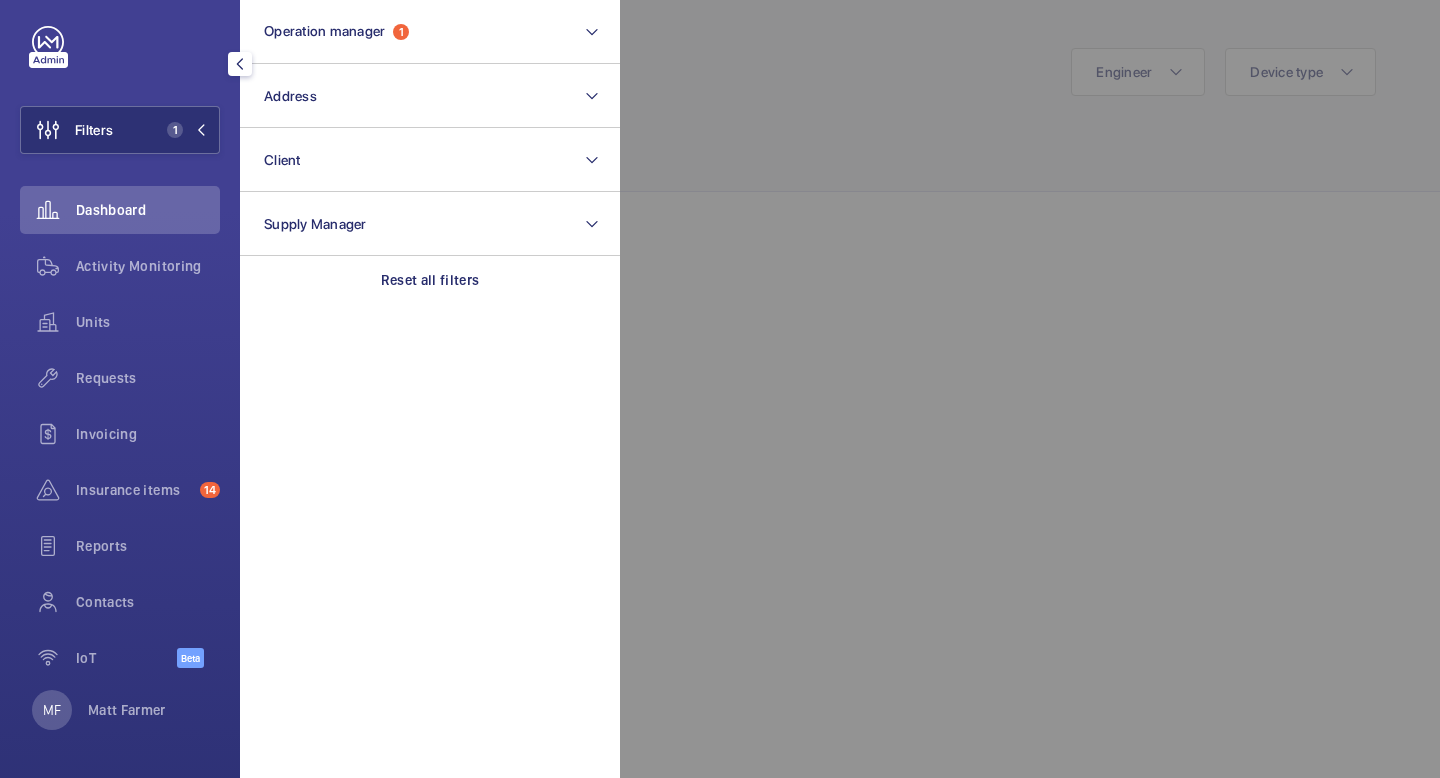 click 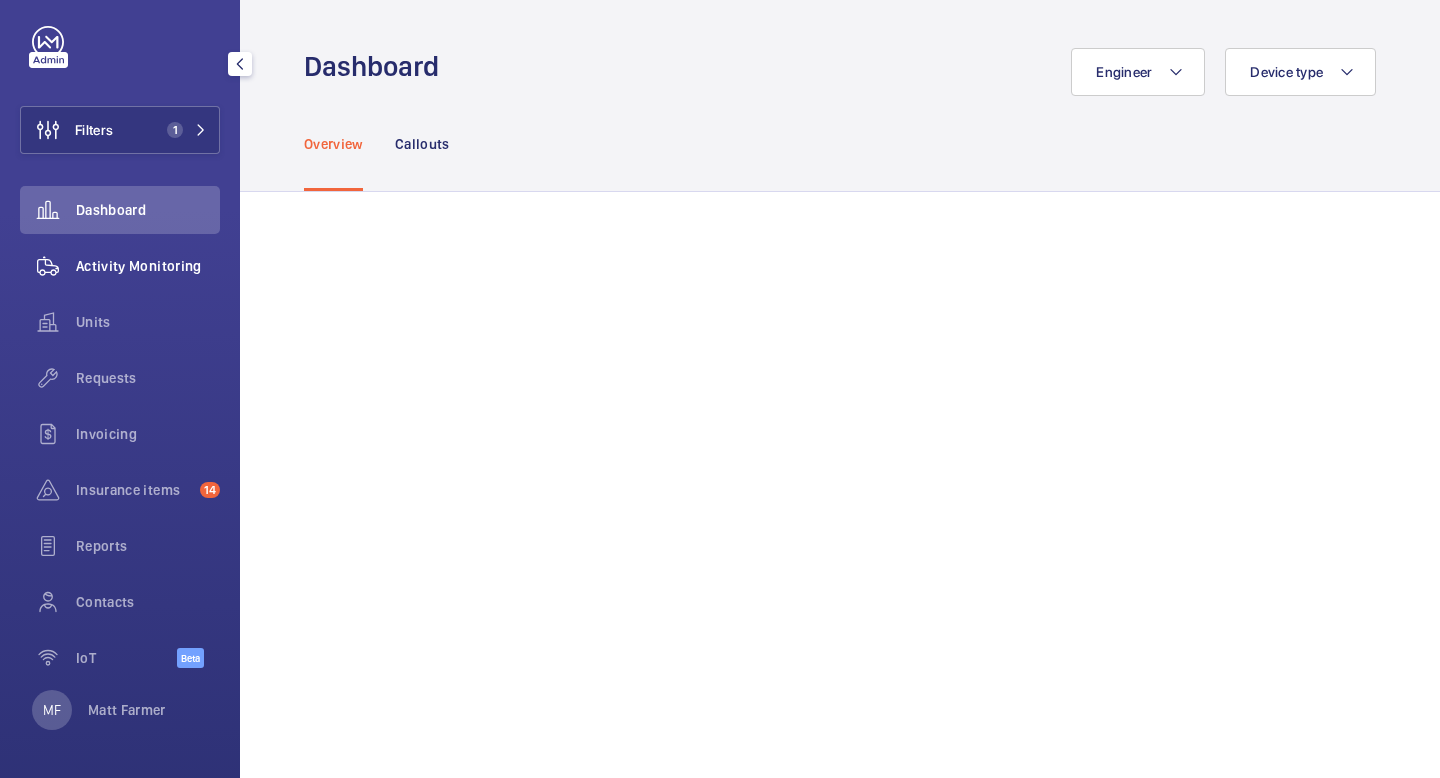 click on "Activity Monitoring" 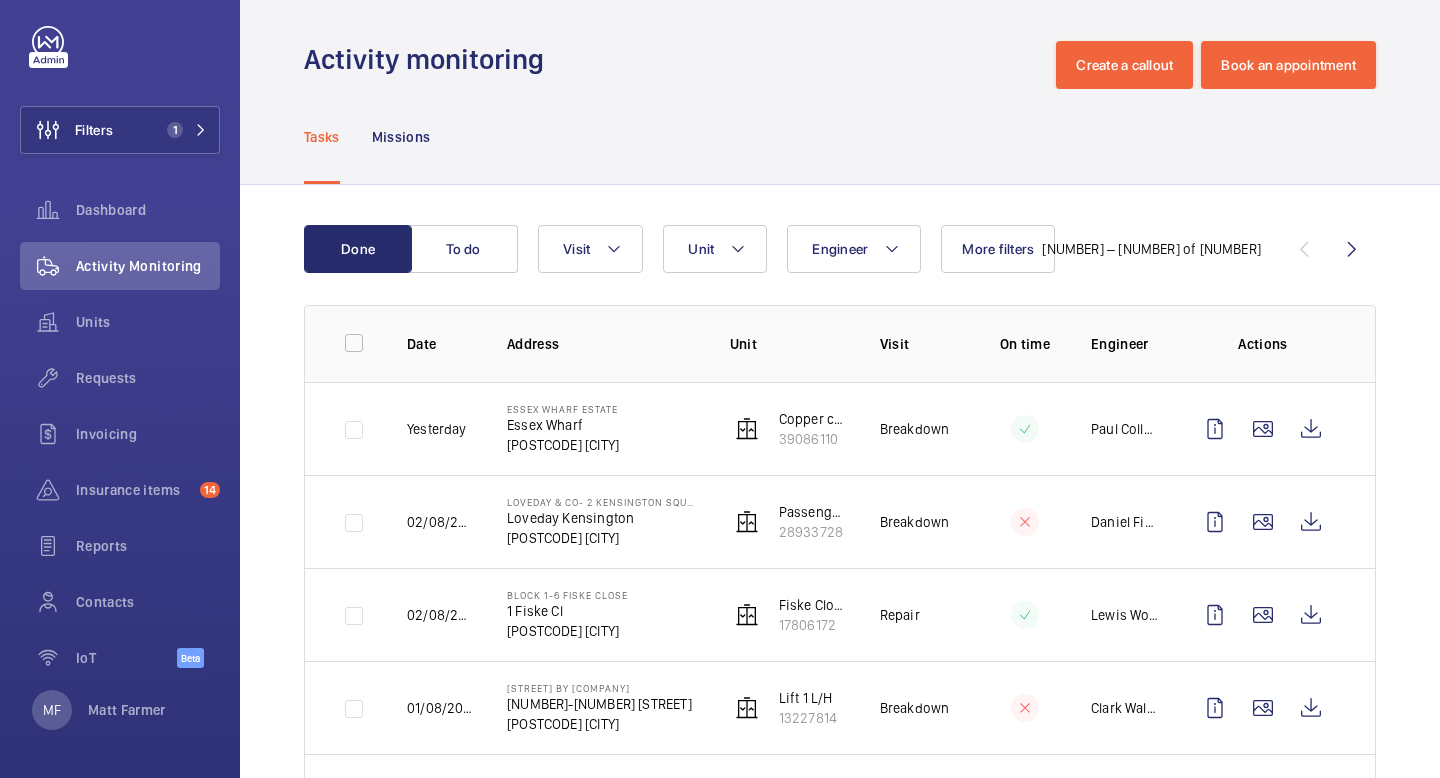 scroll, scrollTop: 0, scrollLeft: 0, axis: both 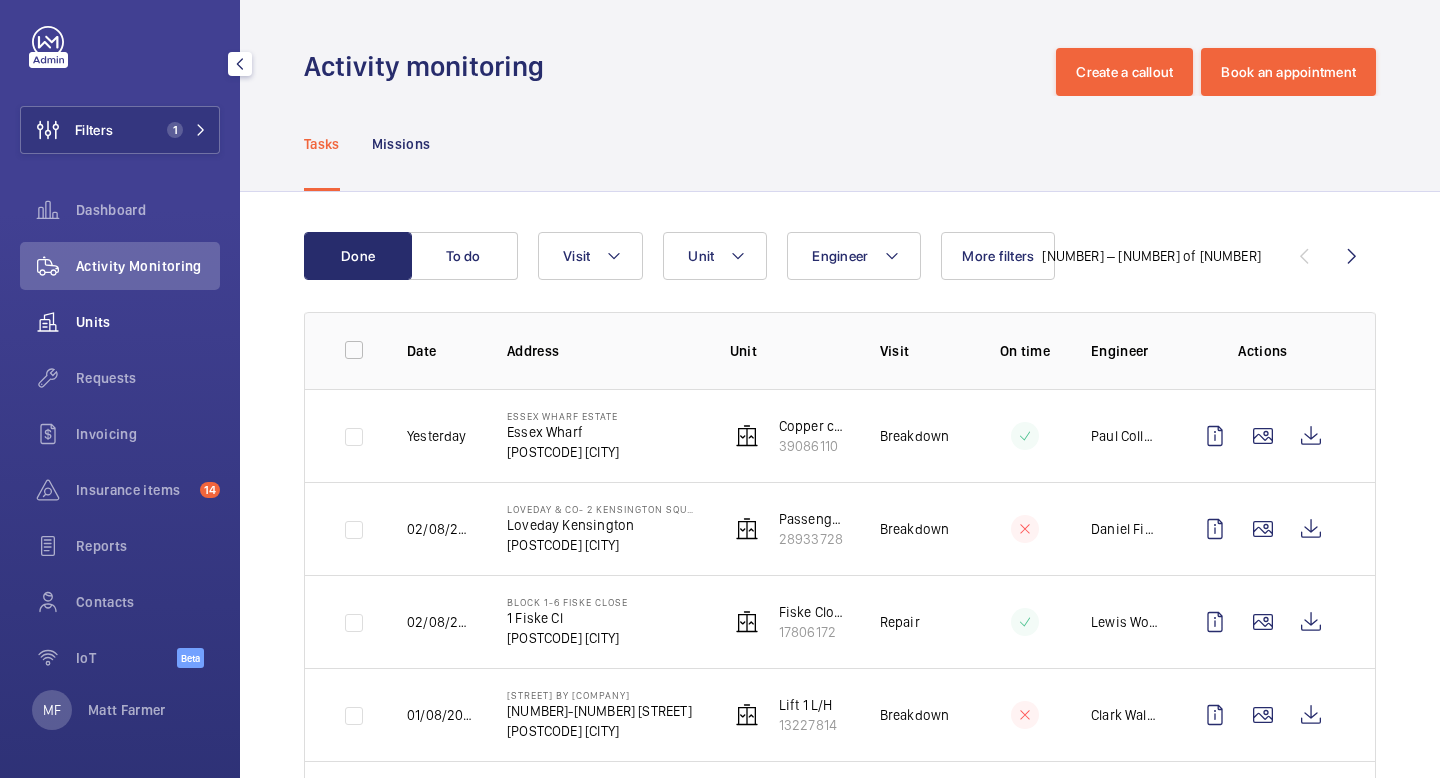 click on "Units" 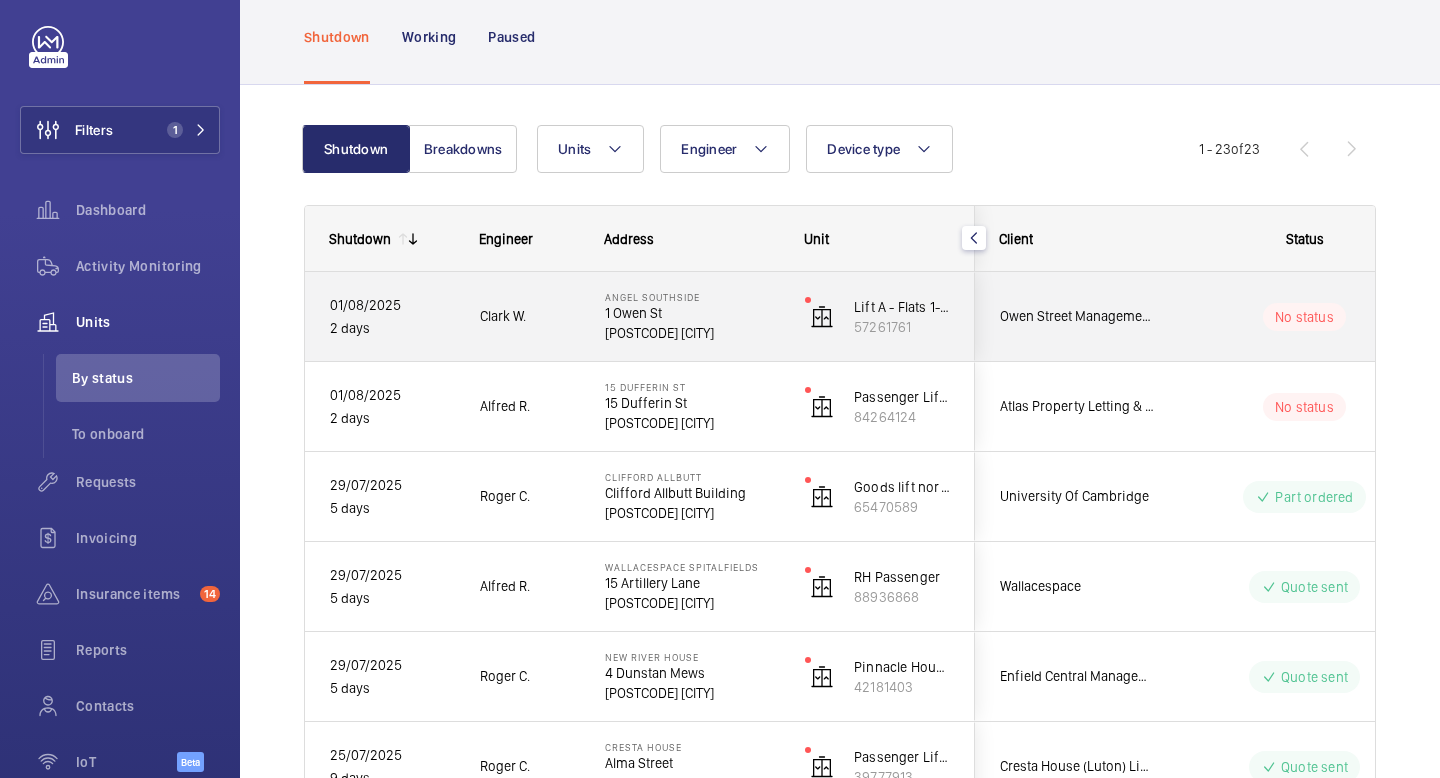 scroll, scrollTop: 0, scrollLeft: 0, axis: both 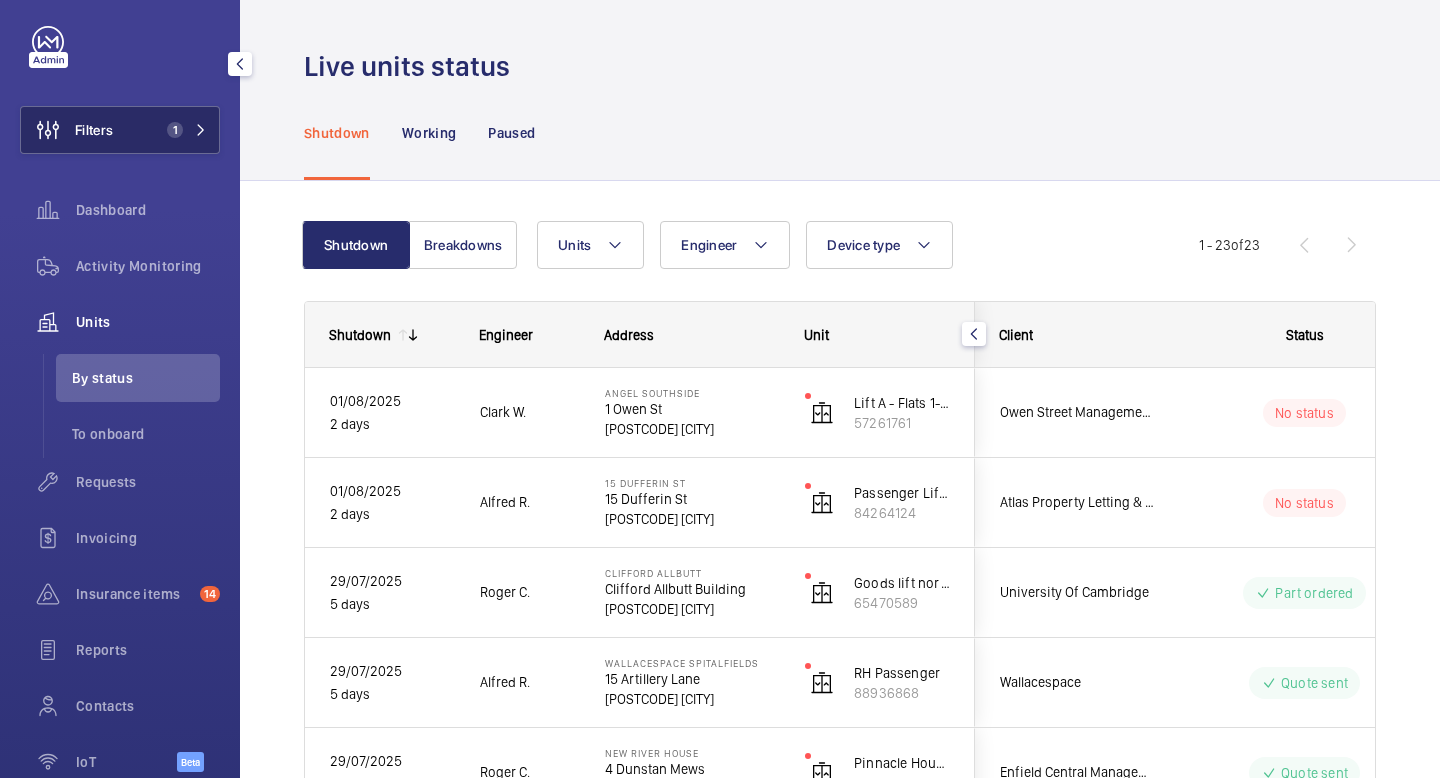 click on "1" 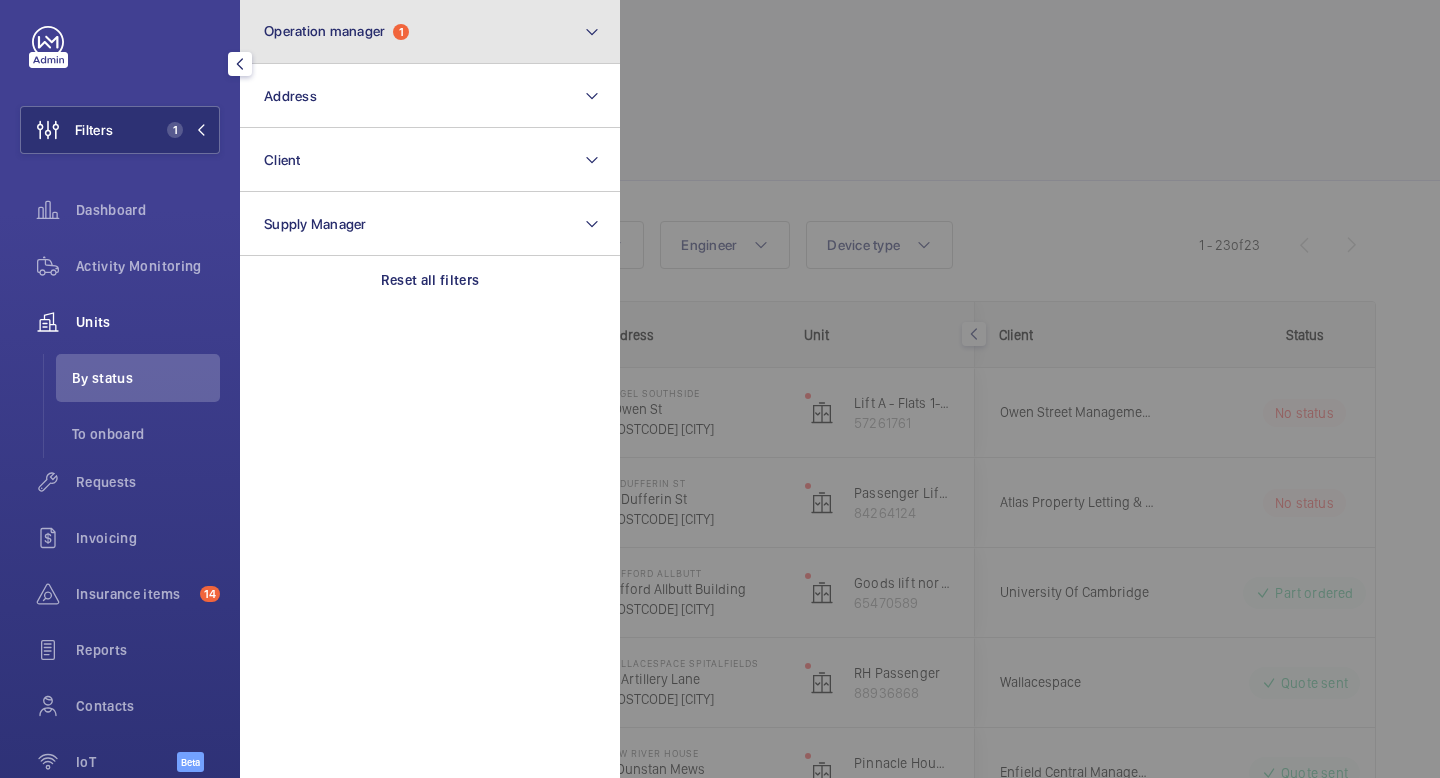 click on "Operation manager  1" 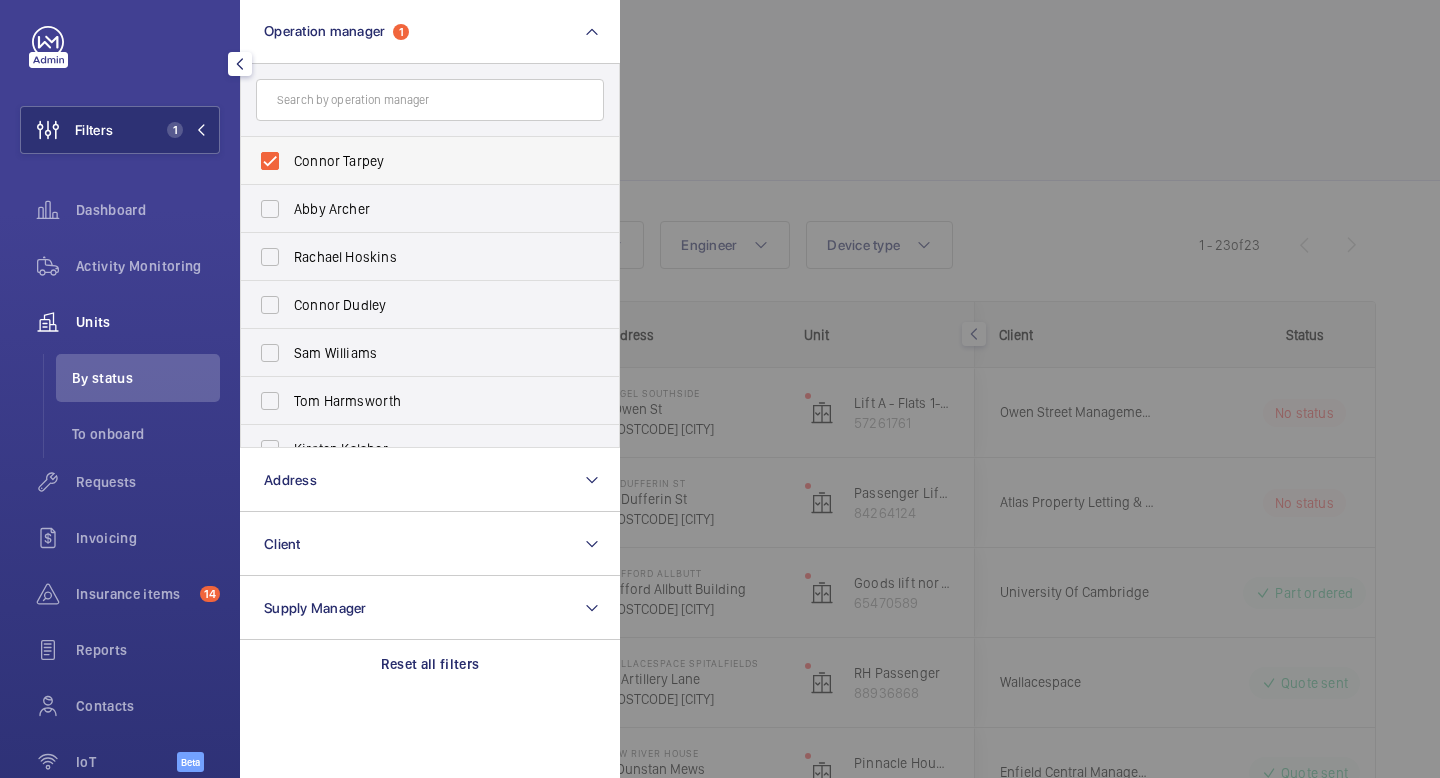 click on "Connor Tarpey" at bounding box center (415, 161) 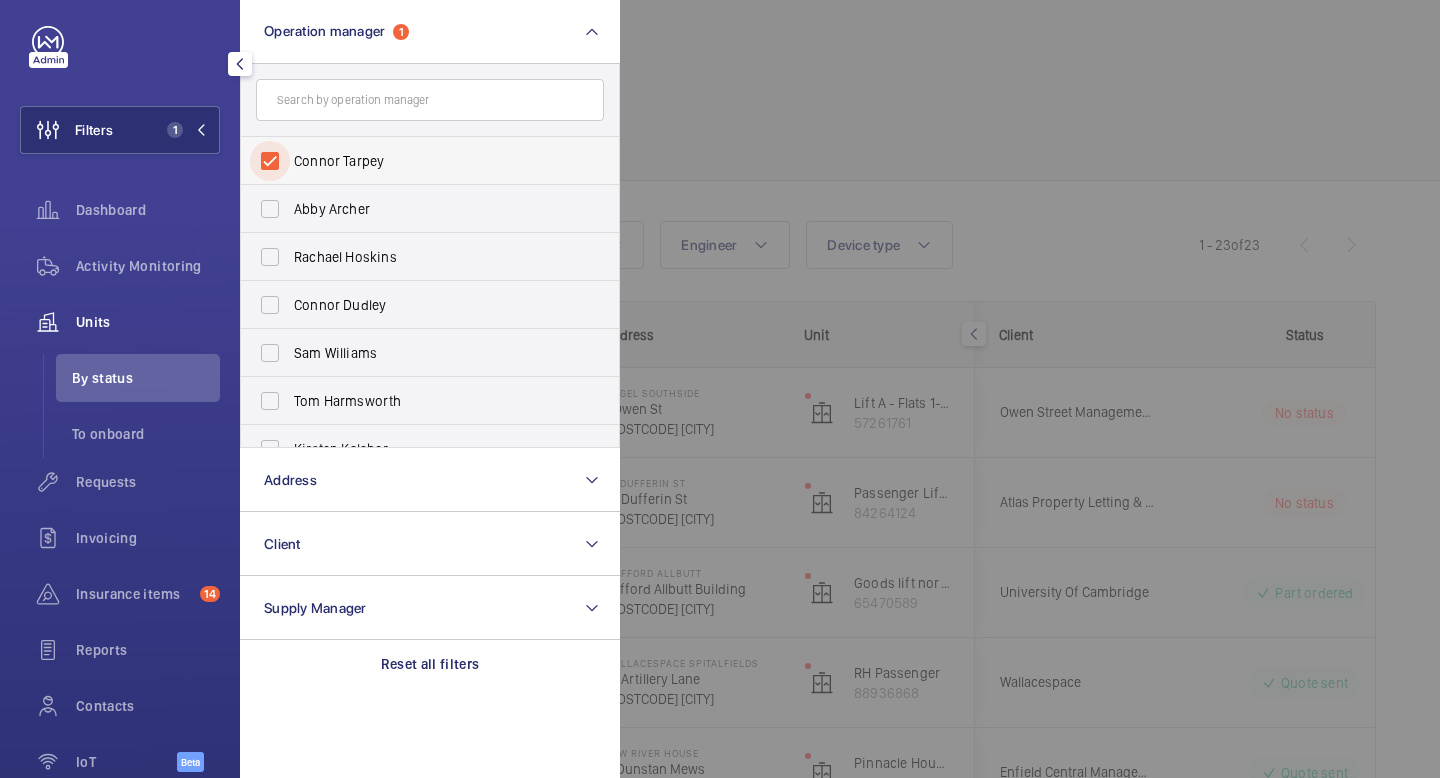 click on "Connor Tarpey" at bounding box center (270, 161) 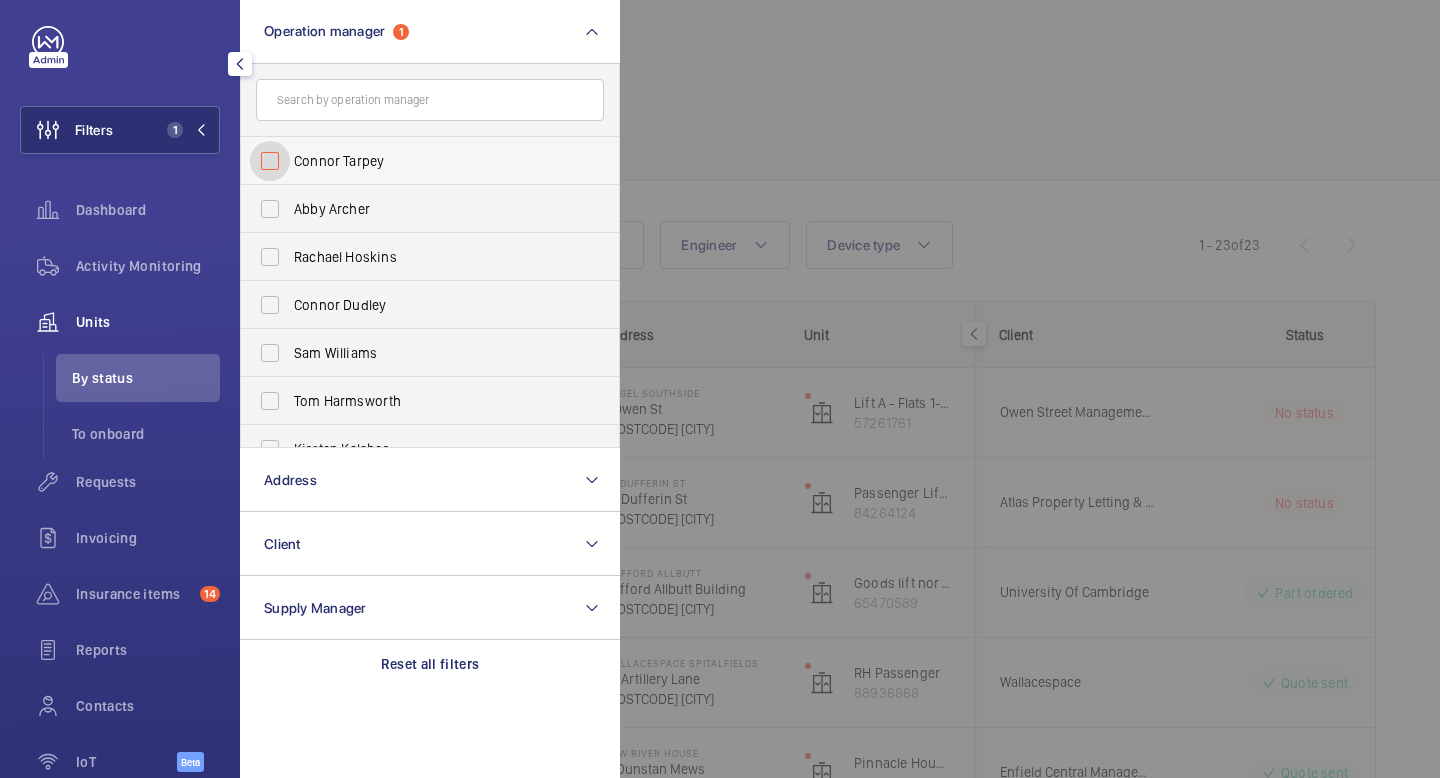checkbox on "false" 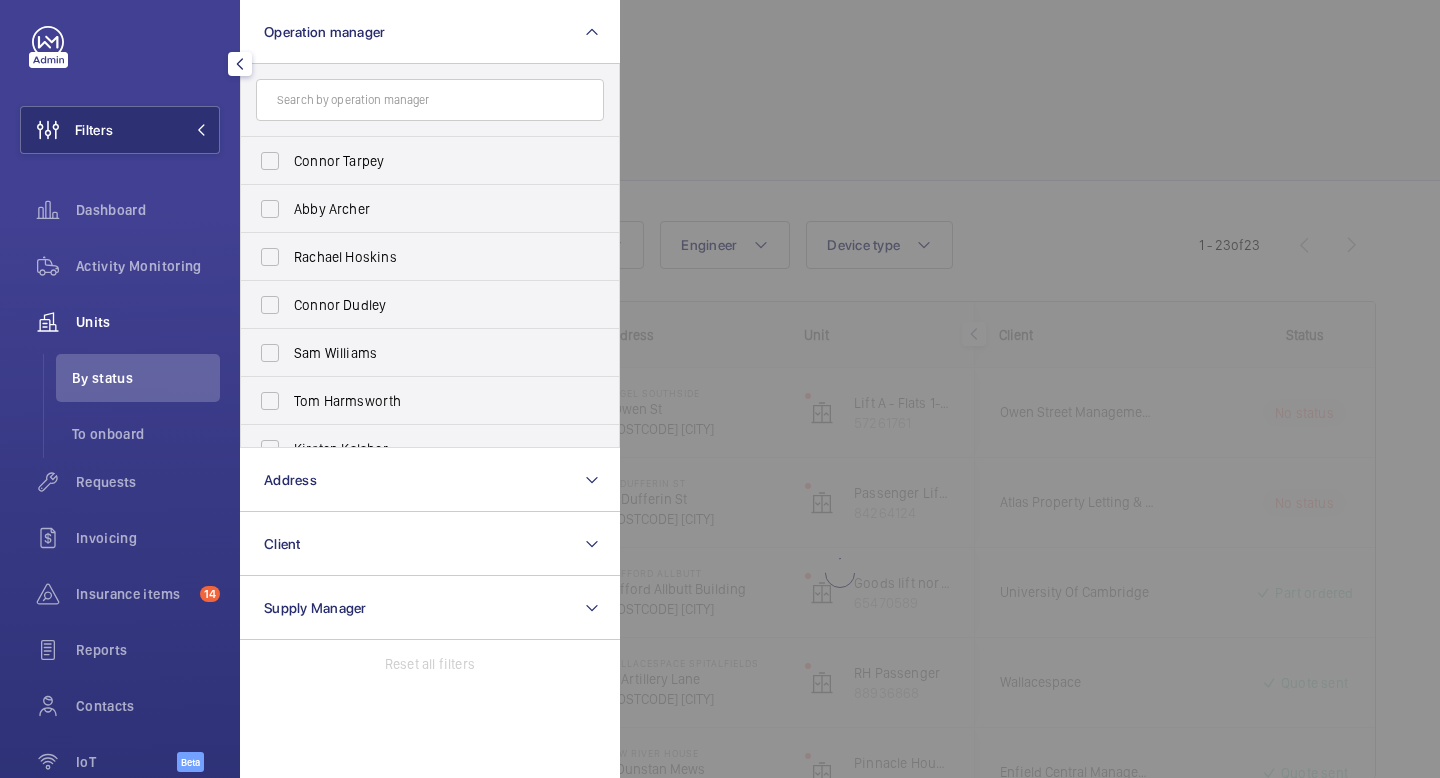 click 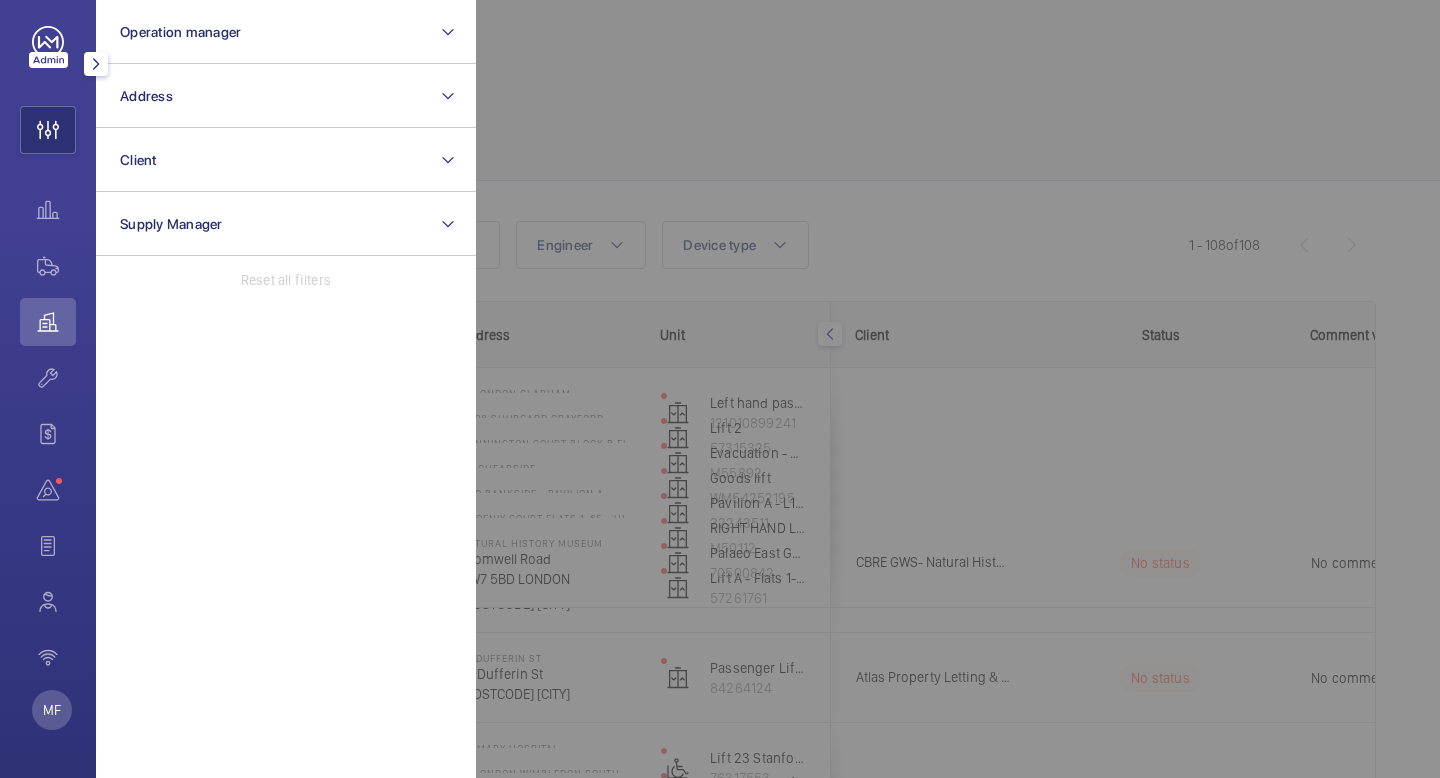 click 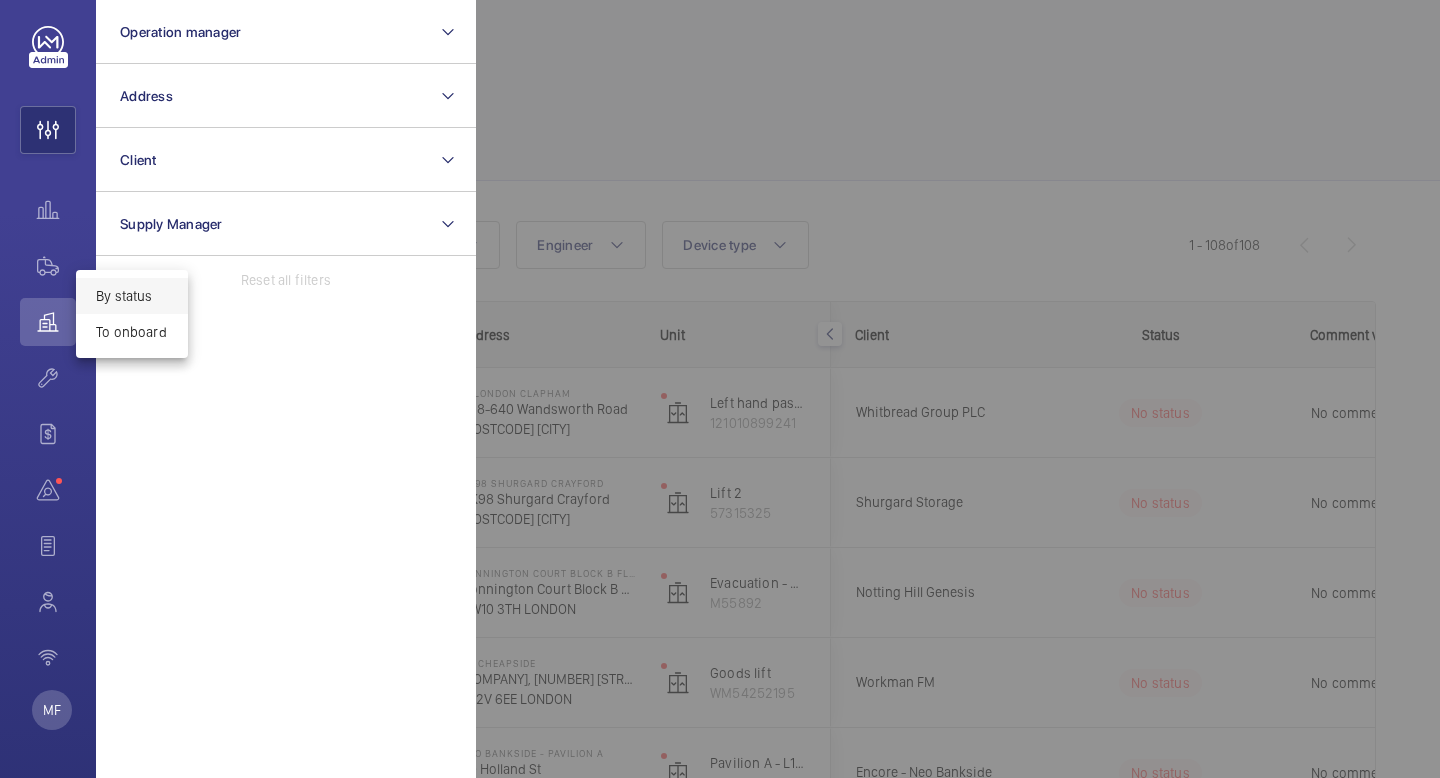 click at bounding box center (720, 389) 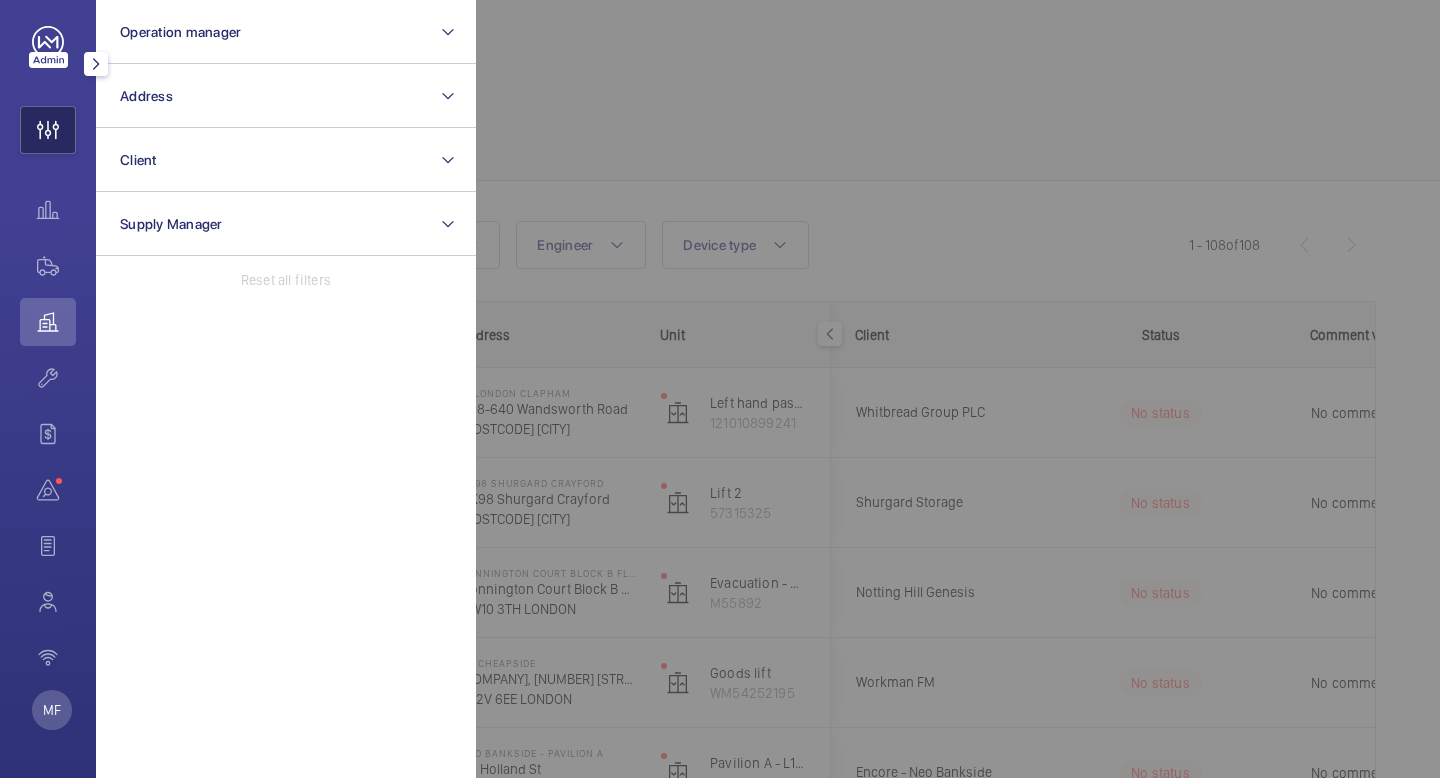 click 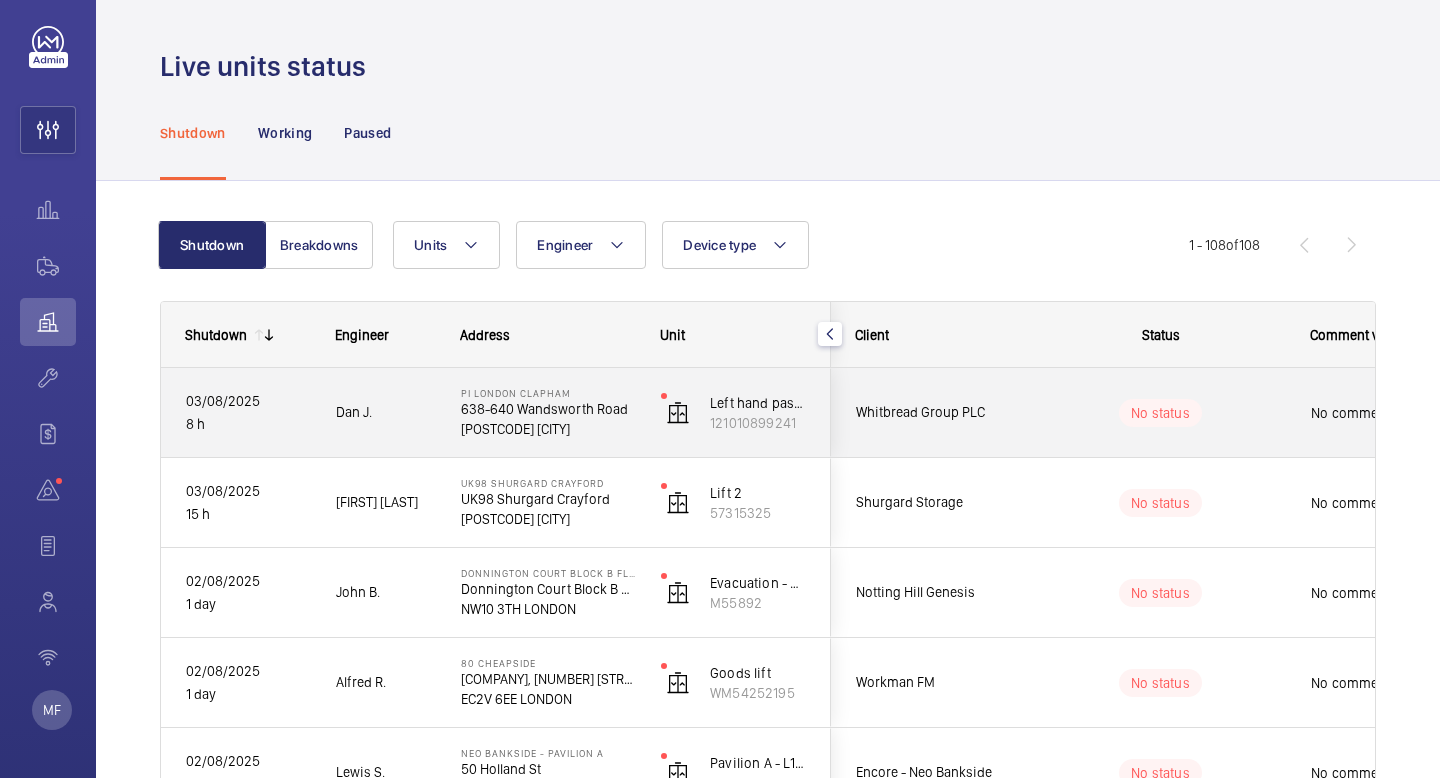scroll, scrollTop: 0, scrollLeft: 0, axis: both 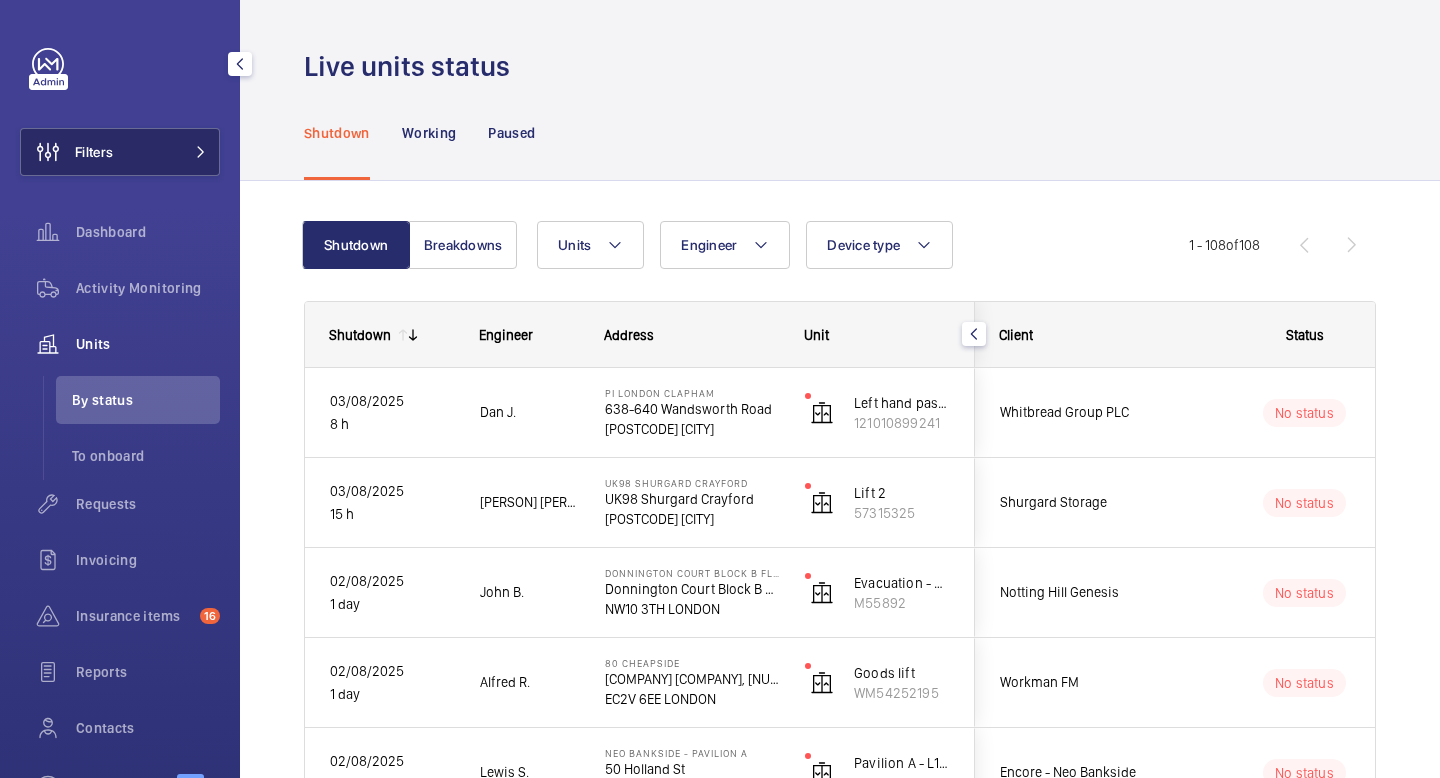 click on "Filters" 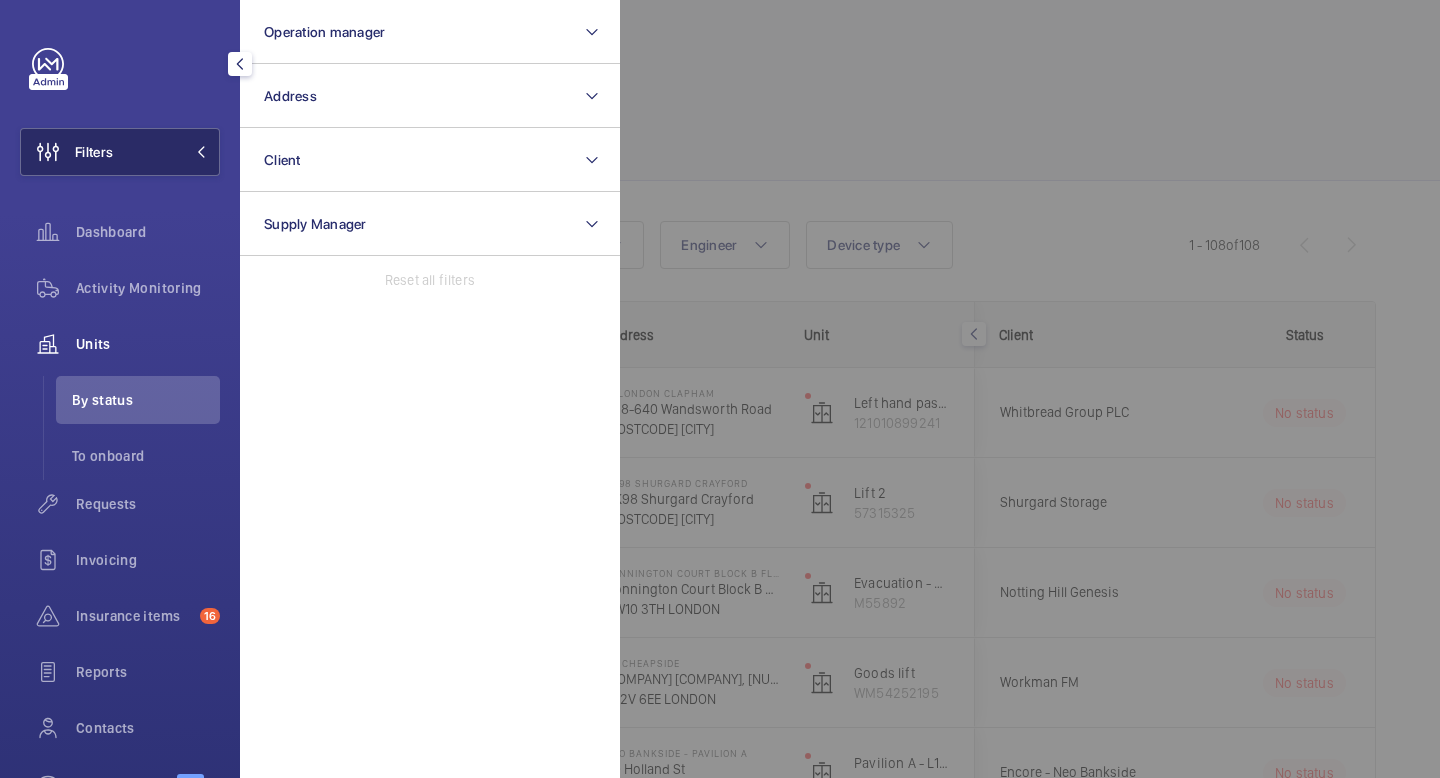 click 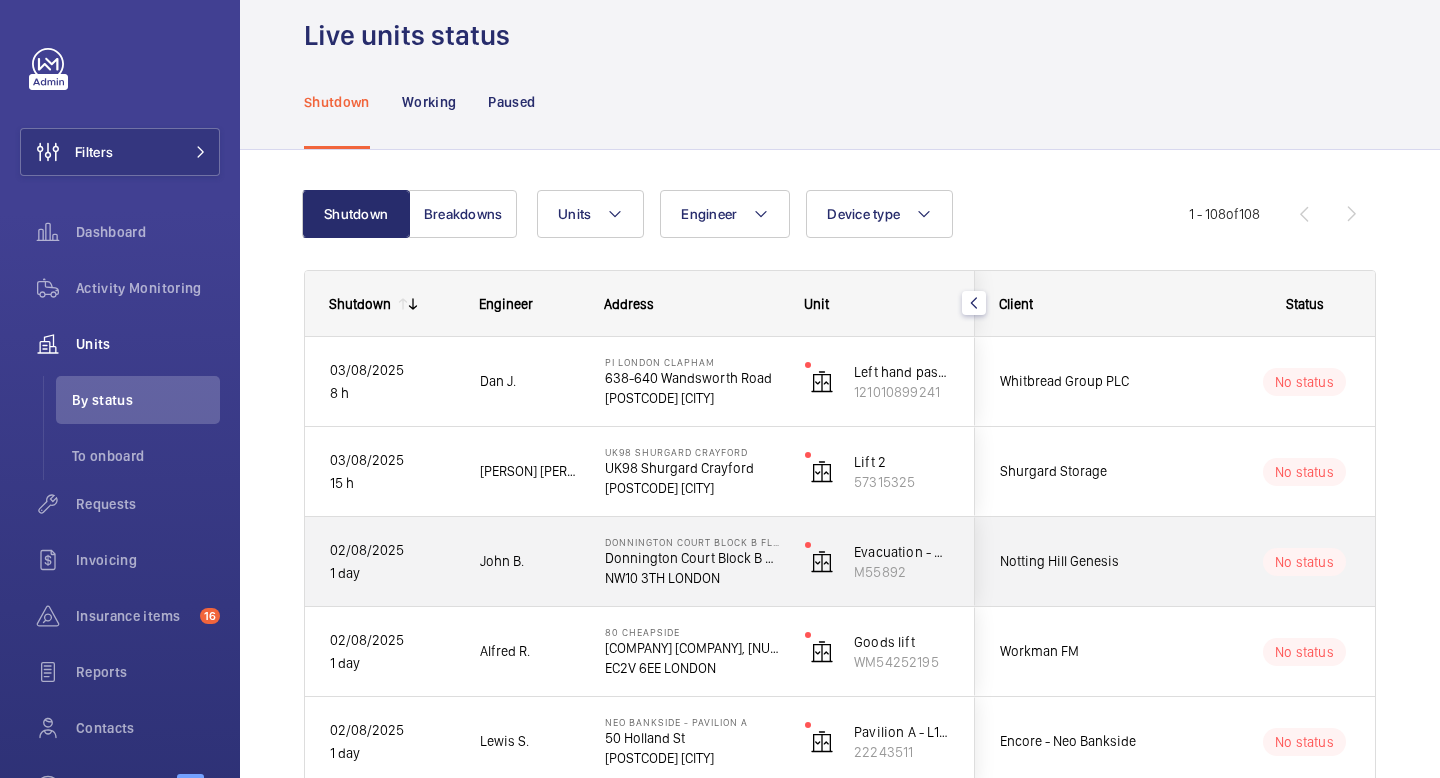 scroll, scrollTop: 0, scrollLeft: 0, axis: both 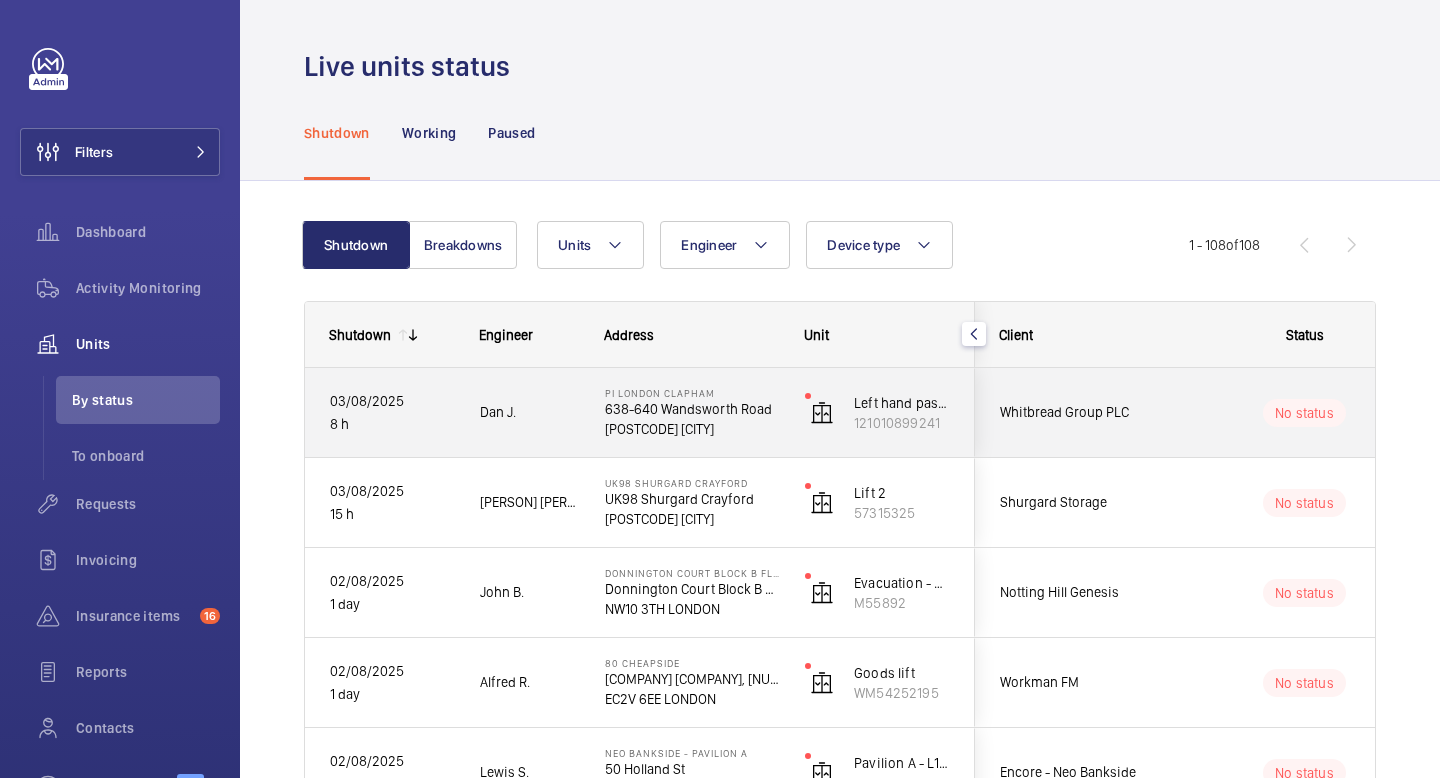 click on "No status" 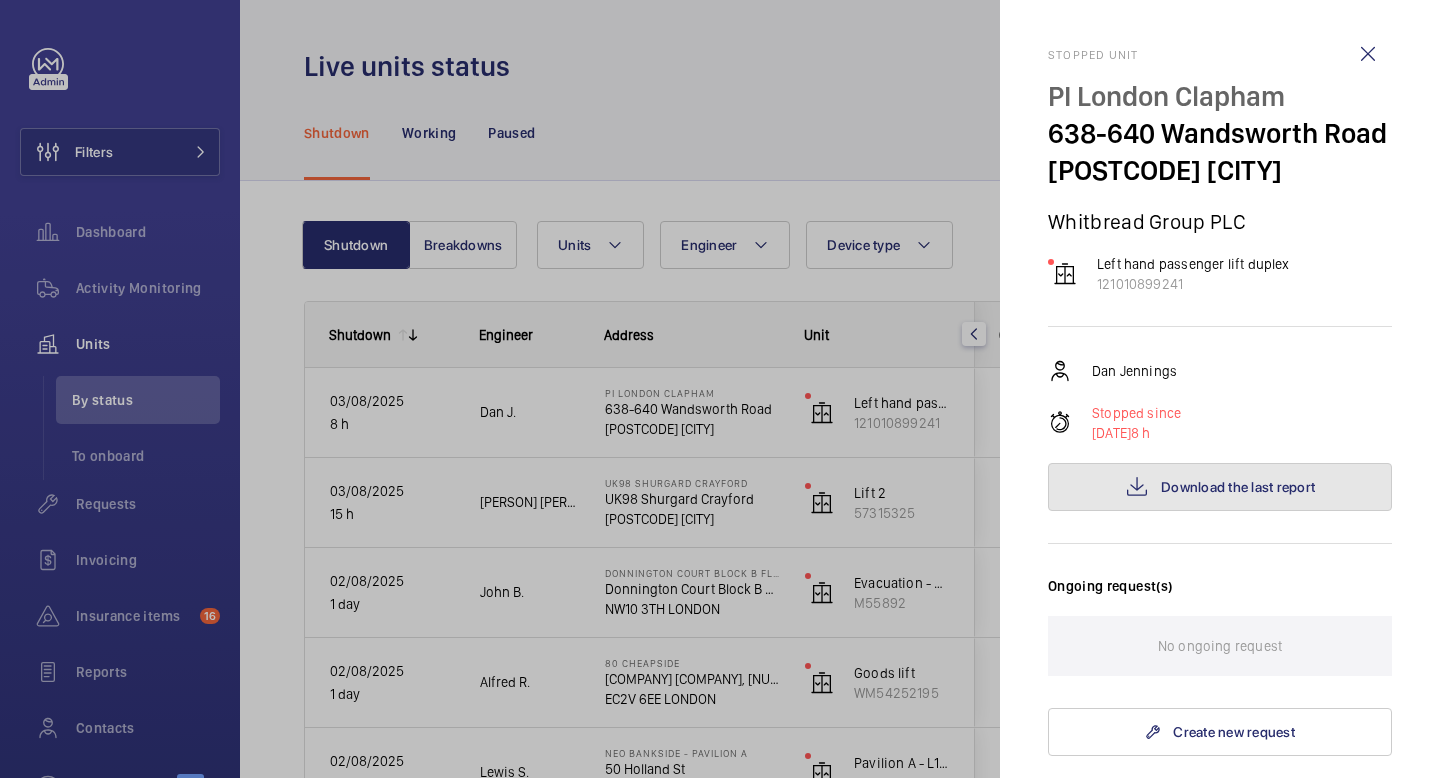 click on "Download the last report" 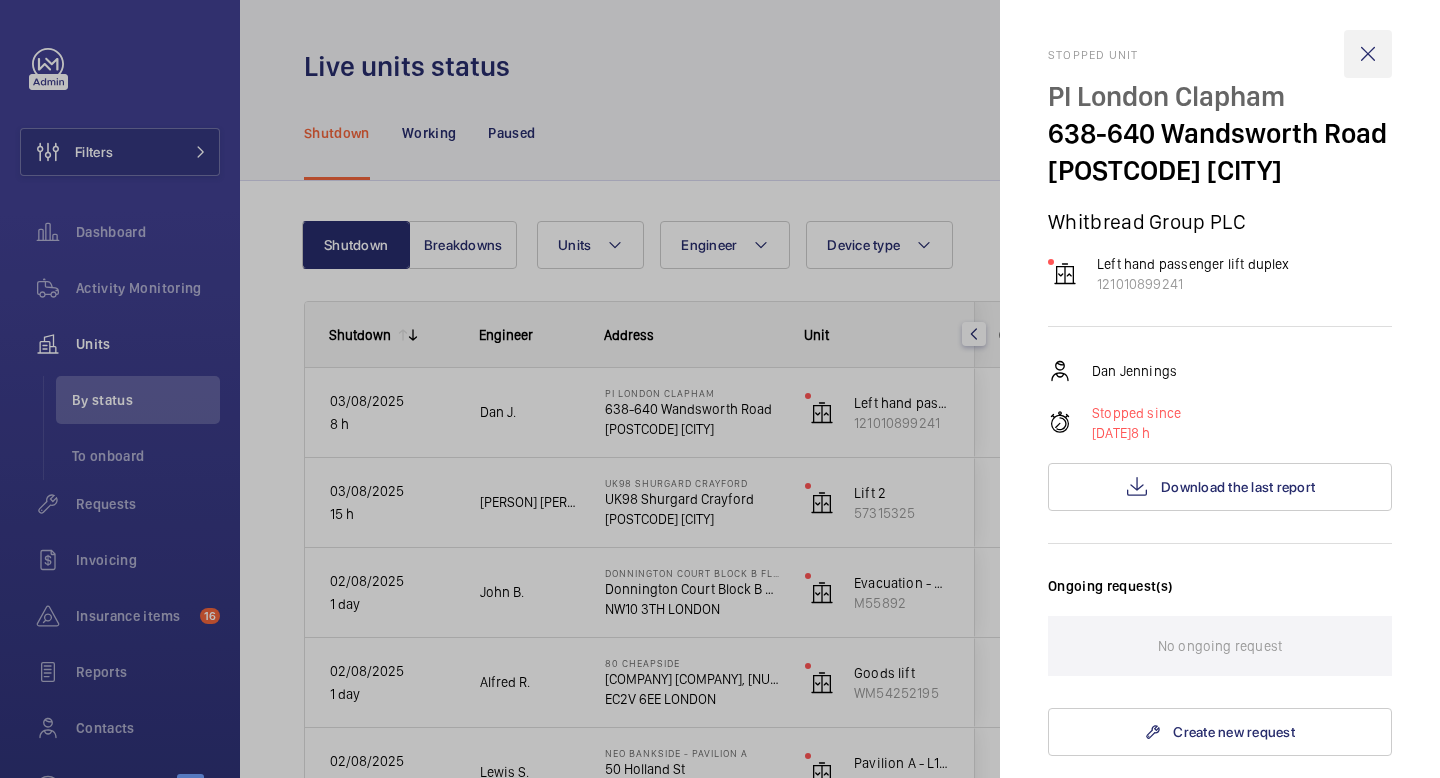 click 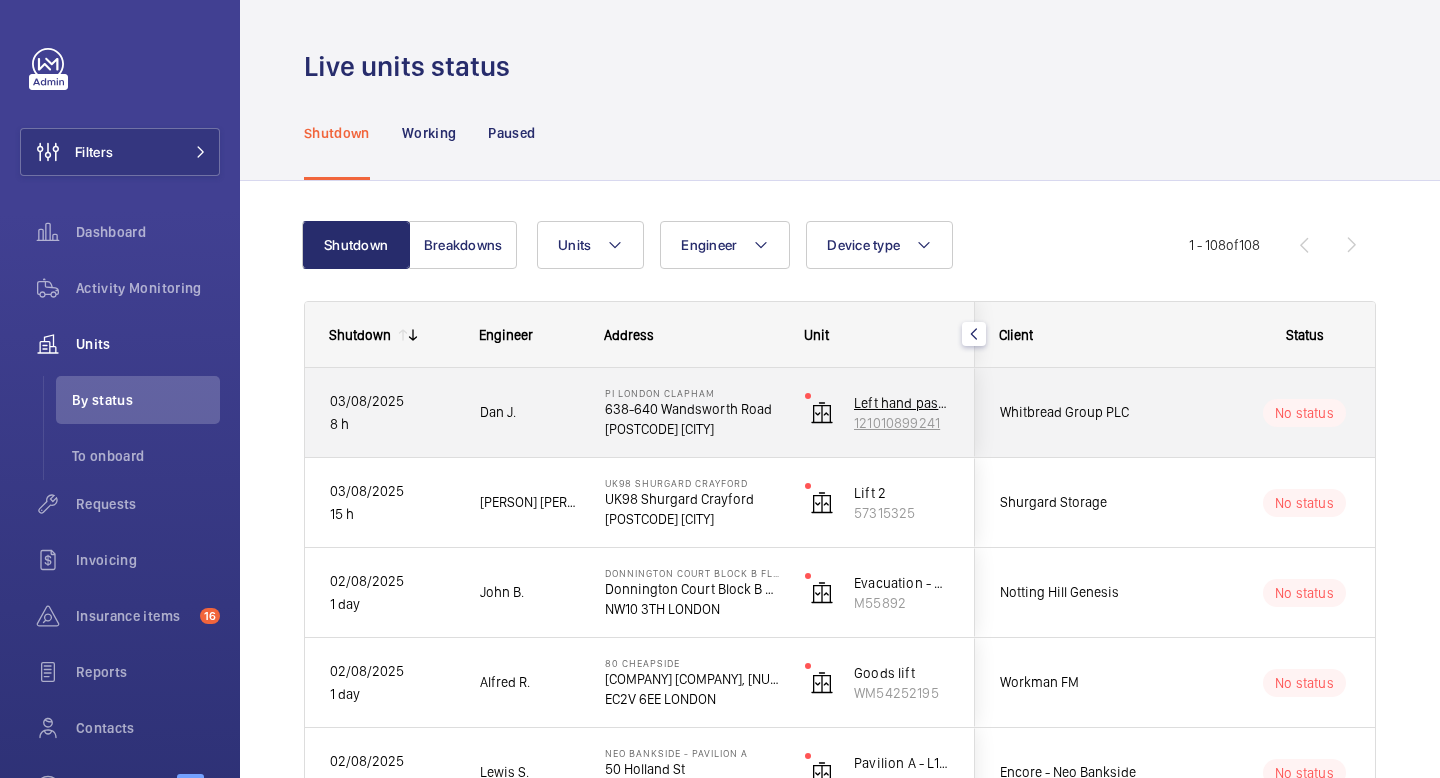 click 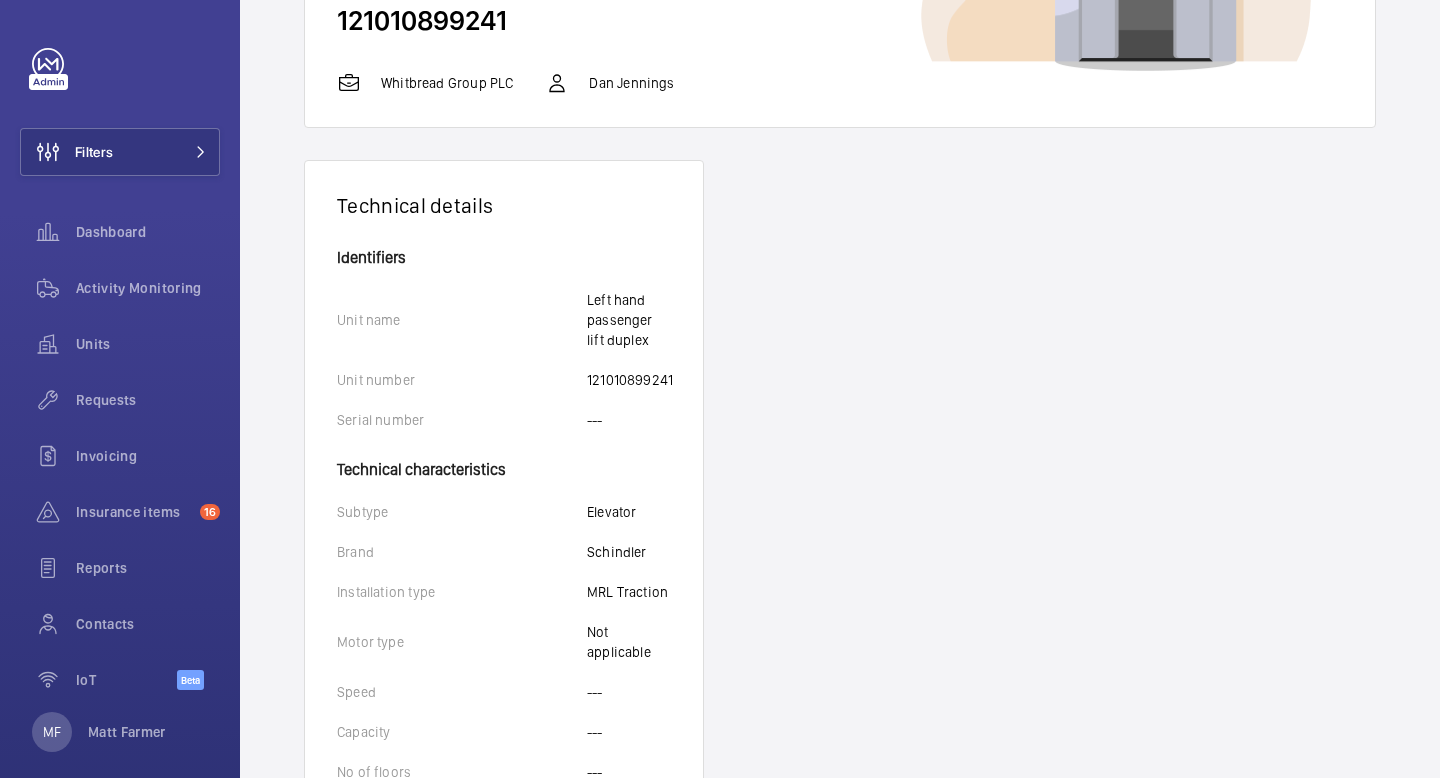 scroll, scrollTop: 0, scrollLeft: 0, axis: both 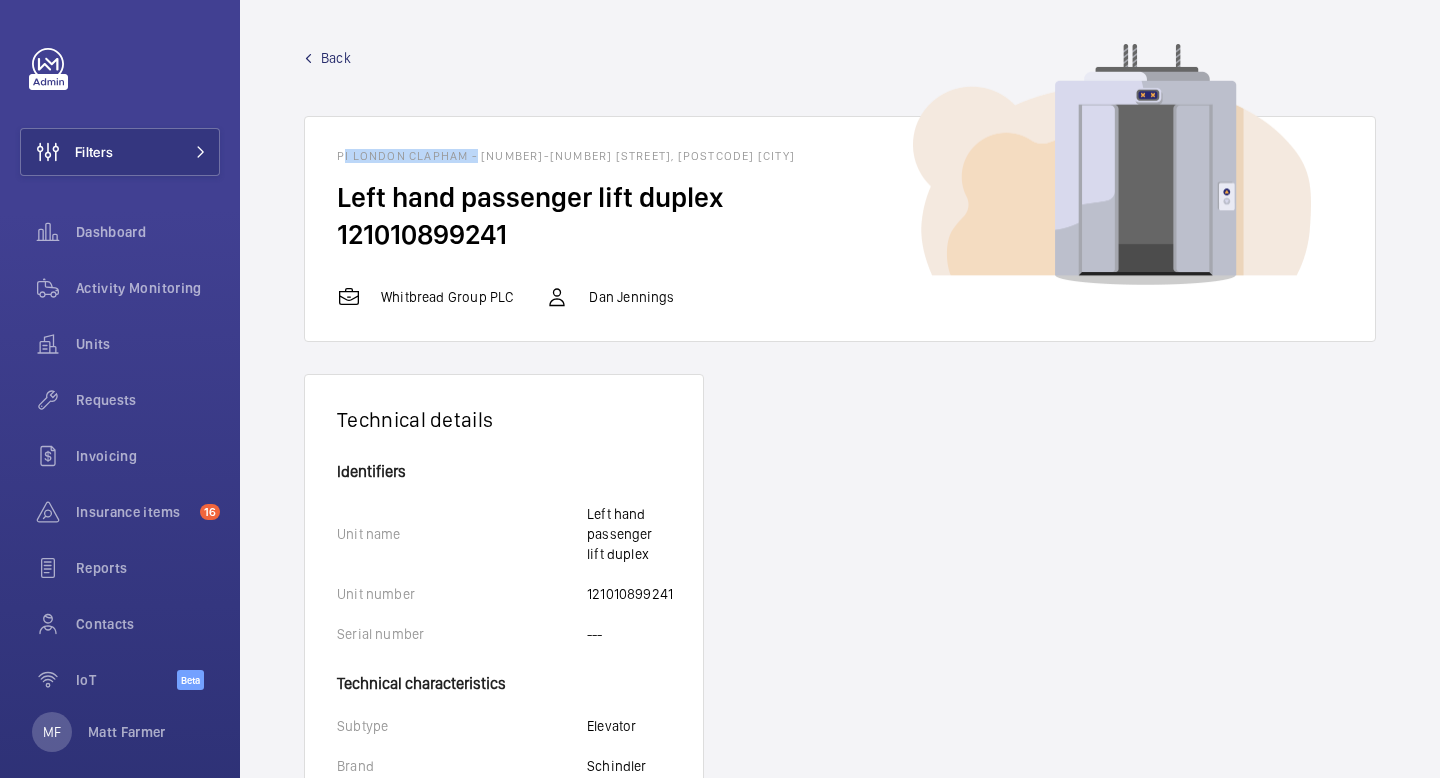 drag, startPoint x: 470, startPoint y: 154, endPoint x: 336, endPoint y: 141, distance: 134.62912 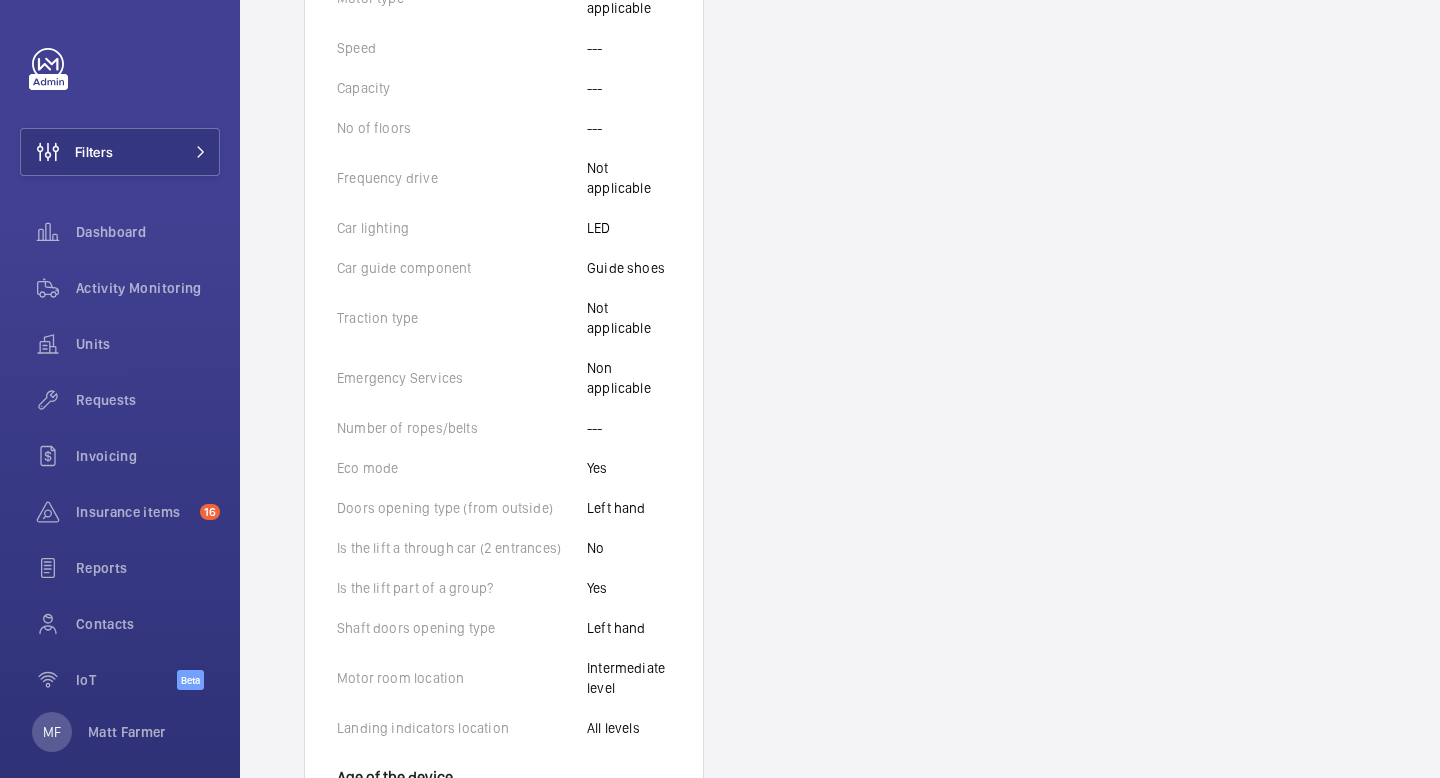 scroll, scrollTop: 1243, scrollLeft: 0, axis: vertical 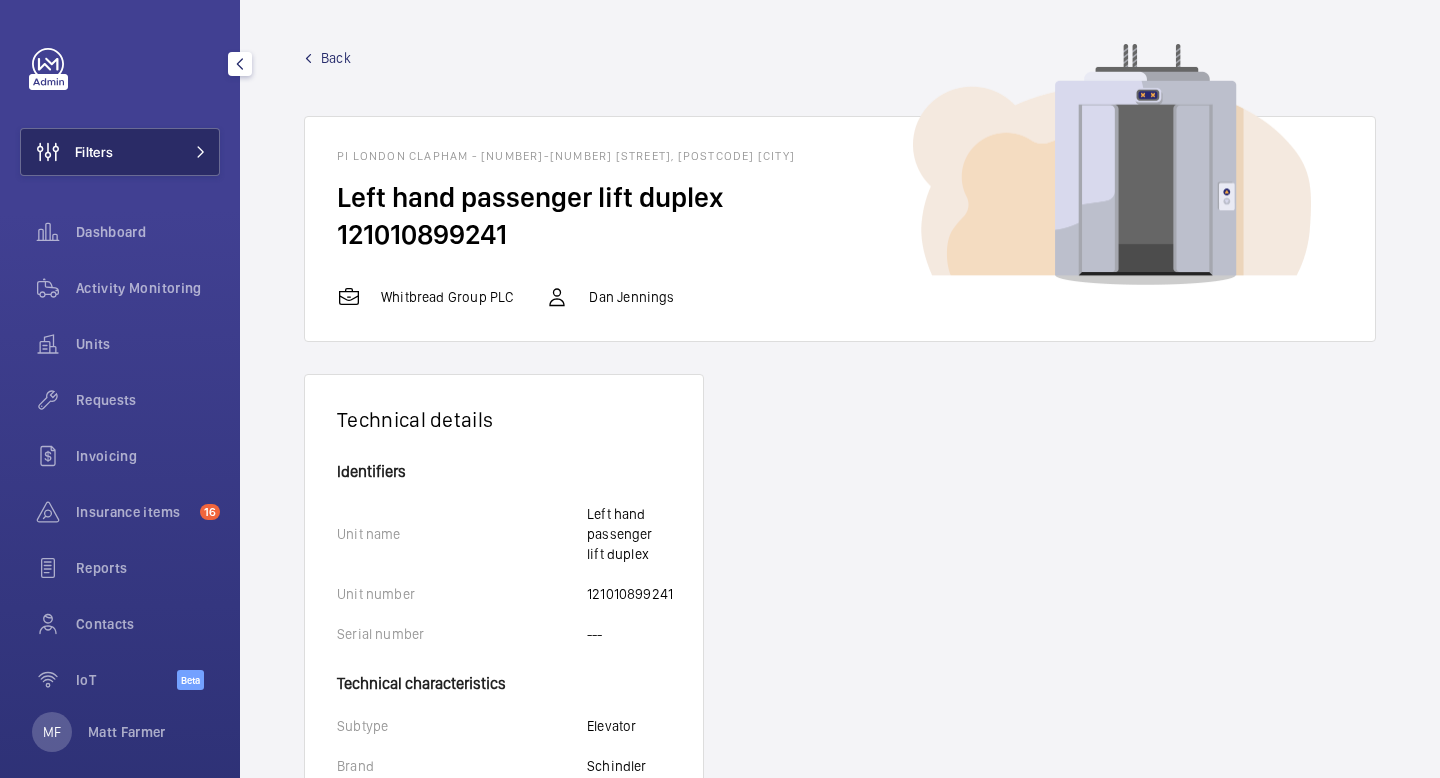 click on "Filters" 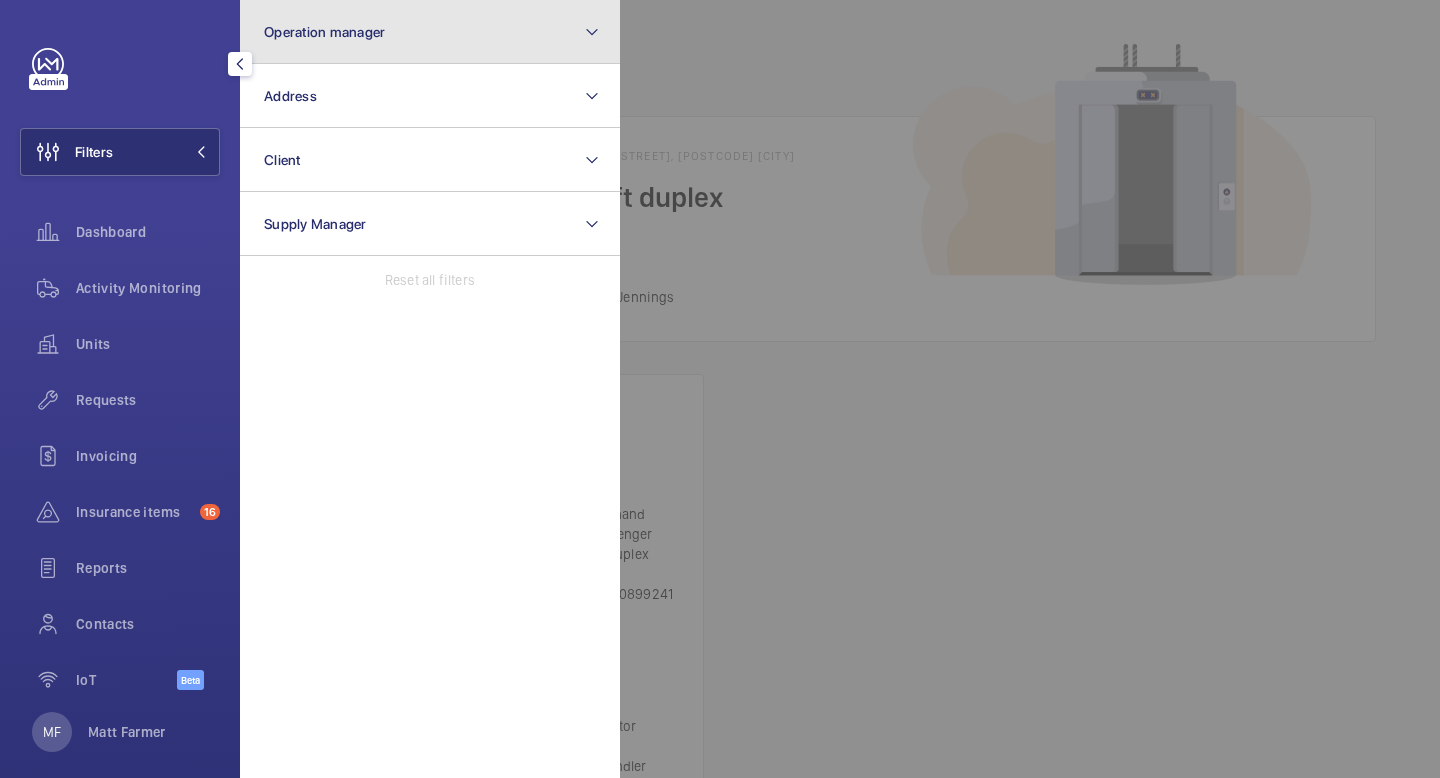 click on "Operation manager" 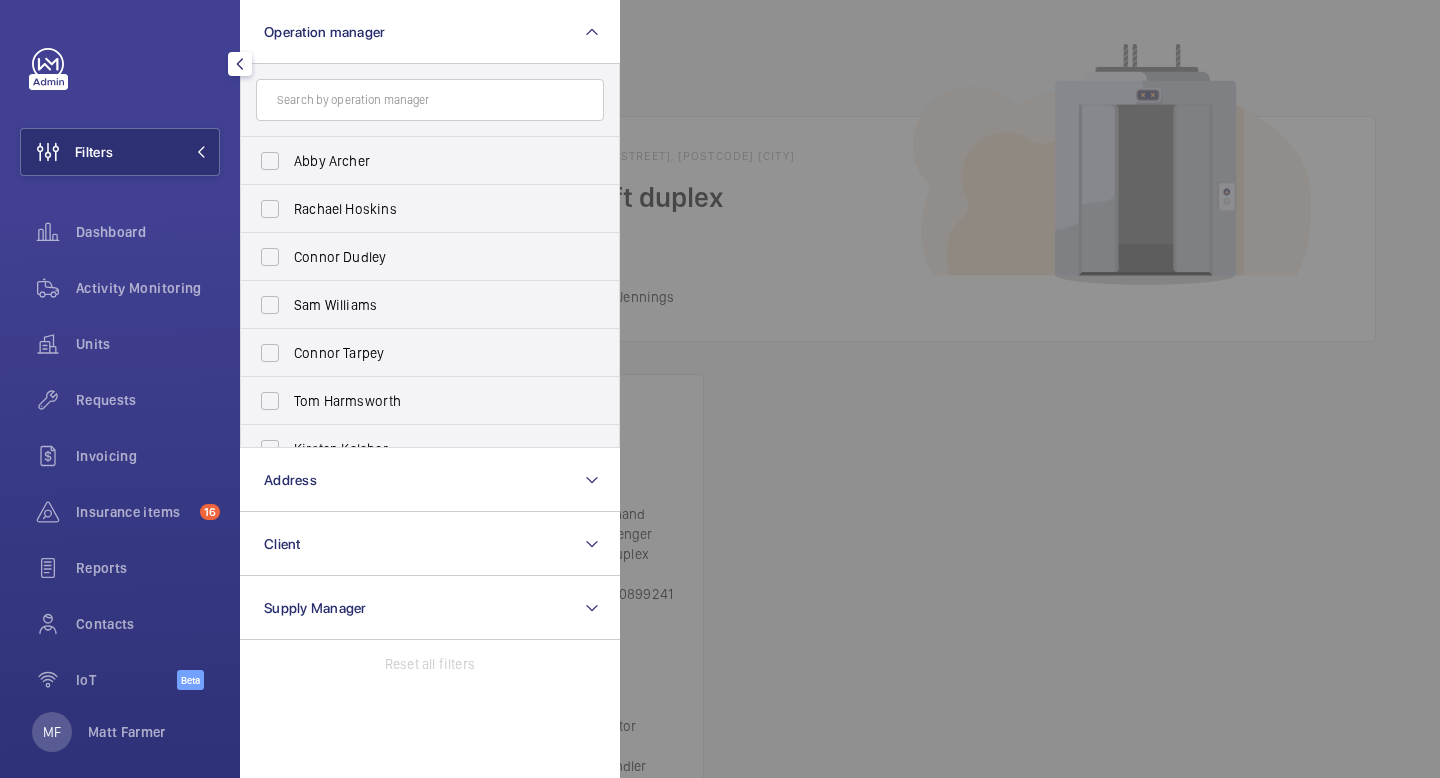 click 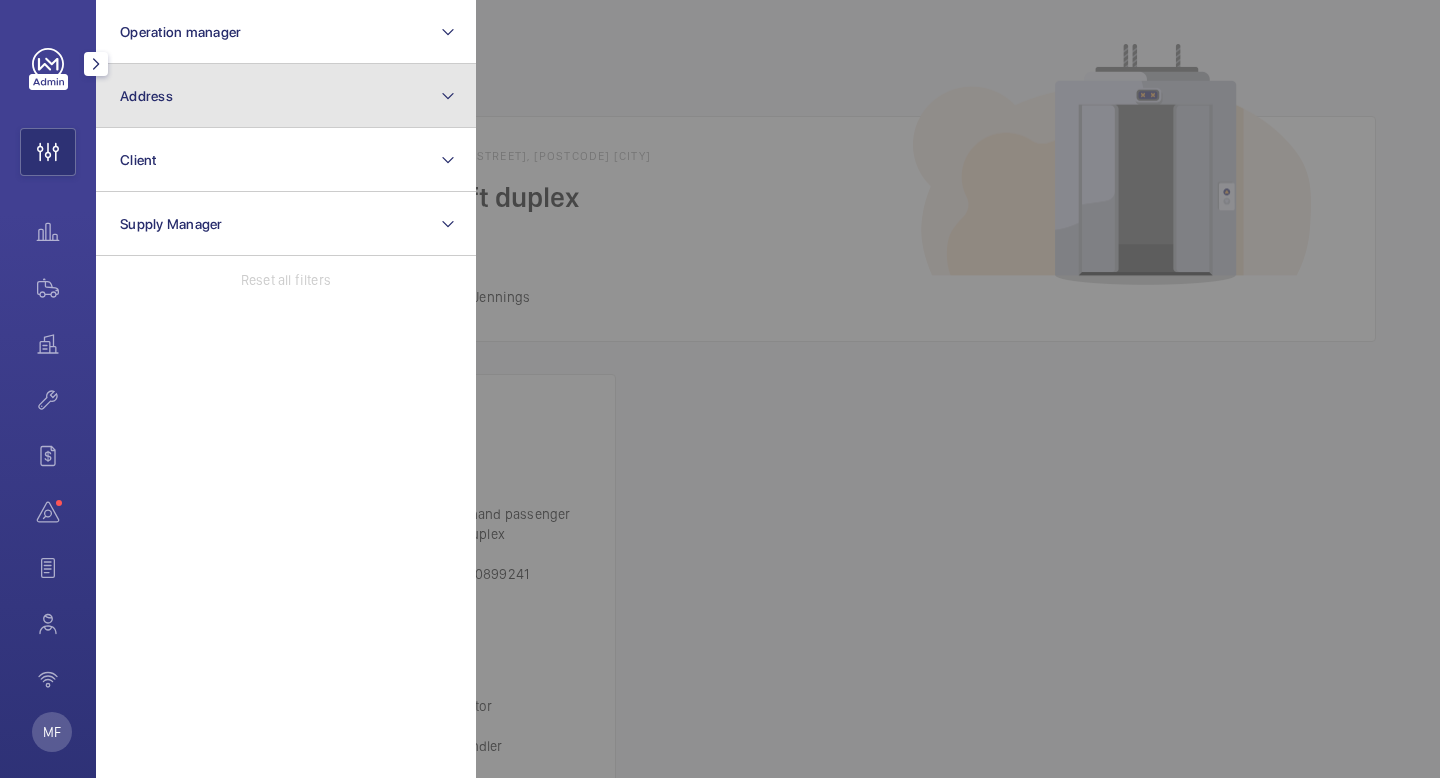 click on "Address" 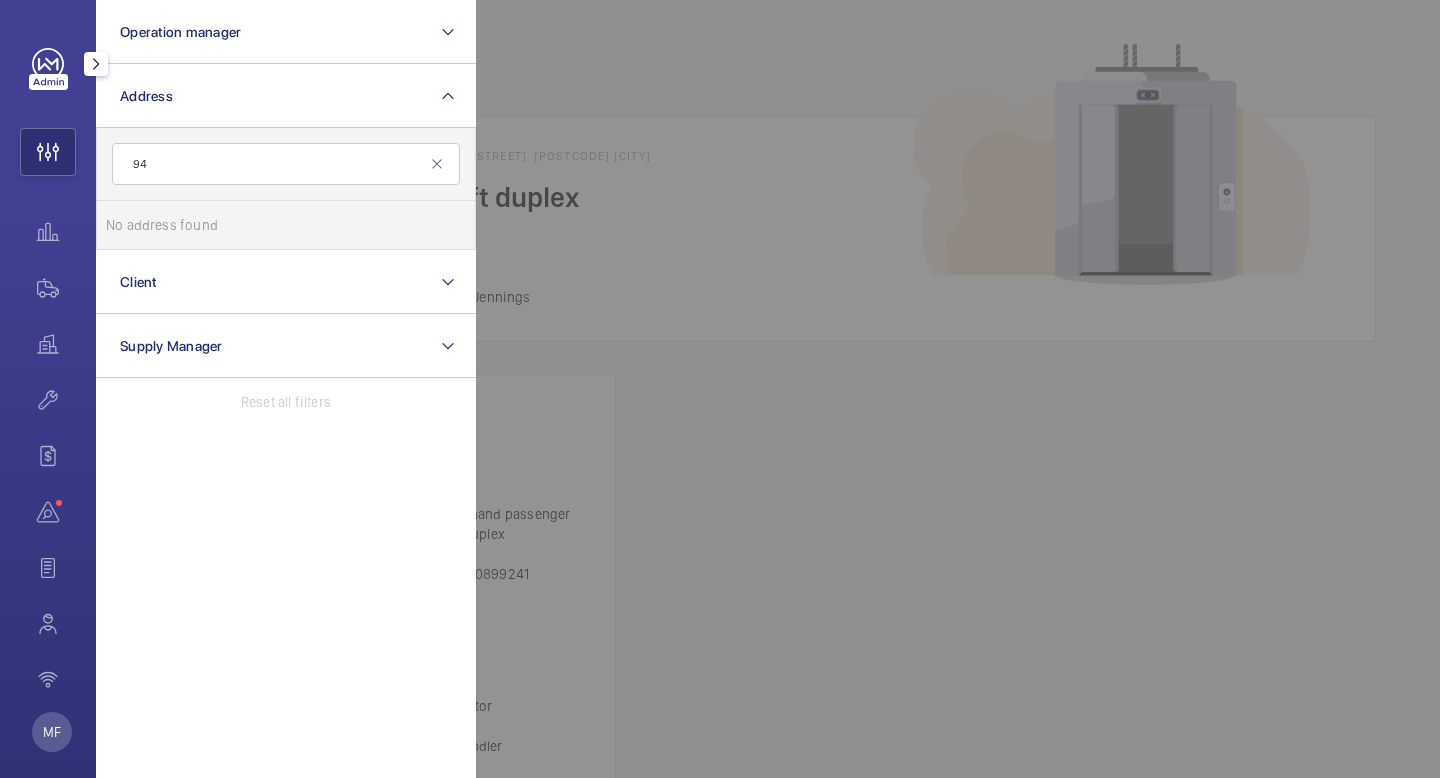 type on "9" 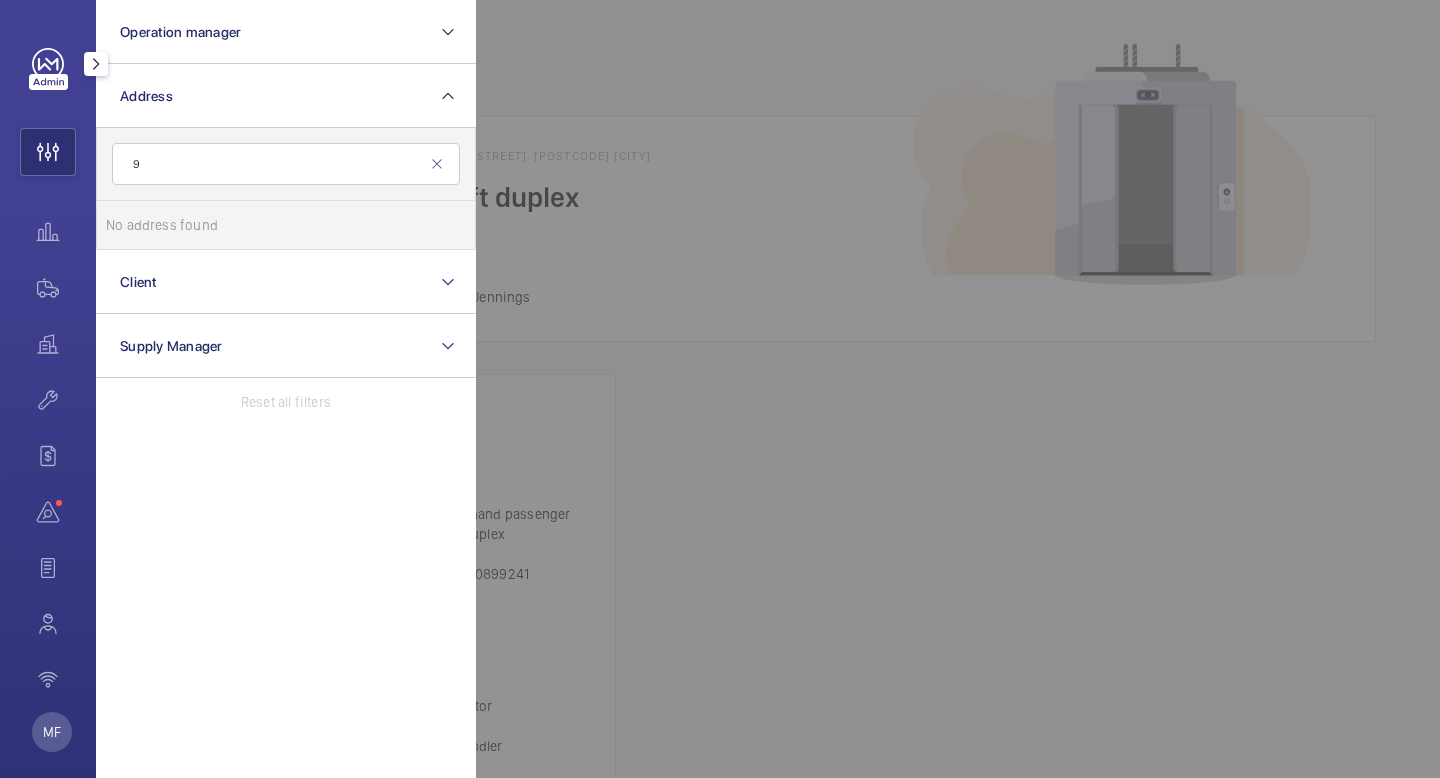 type 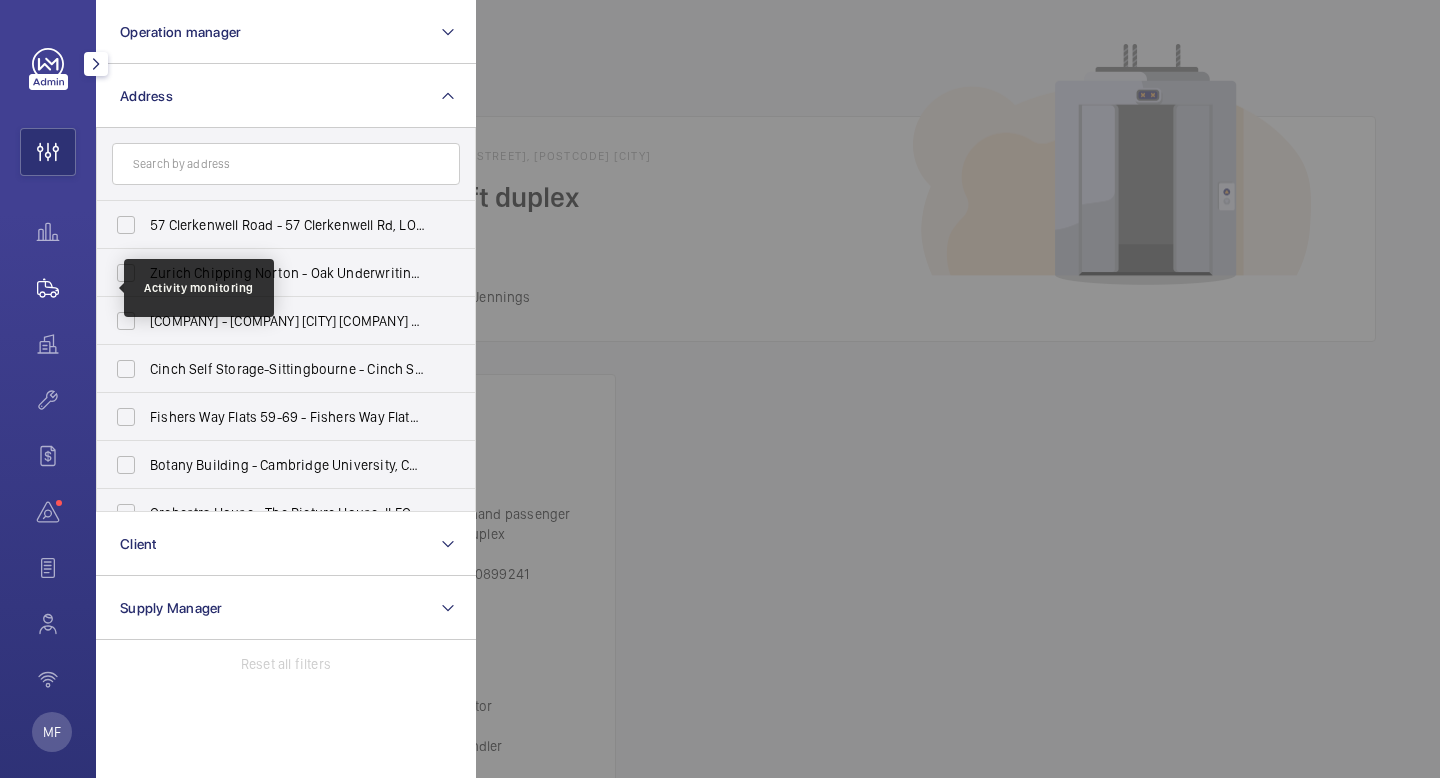 click 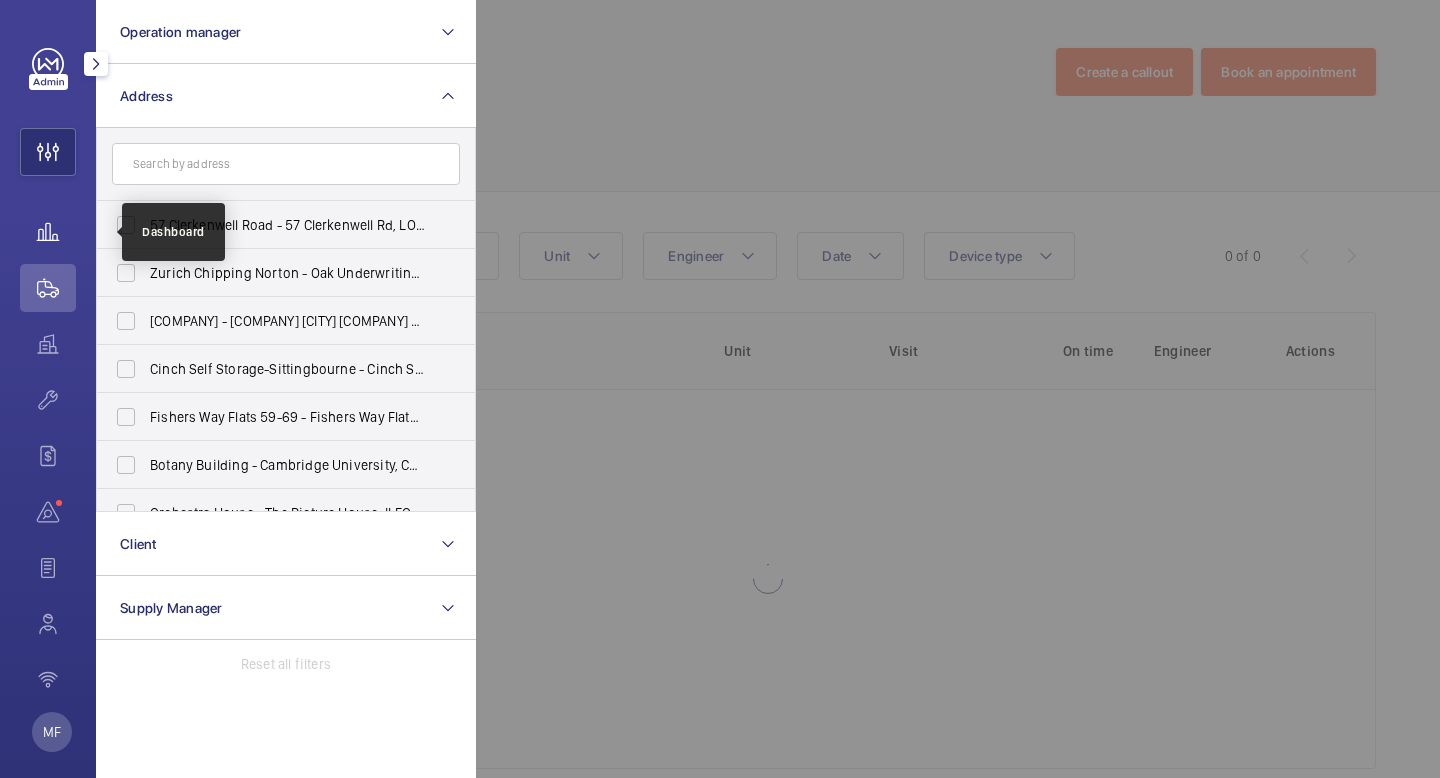 click 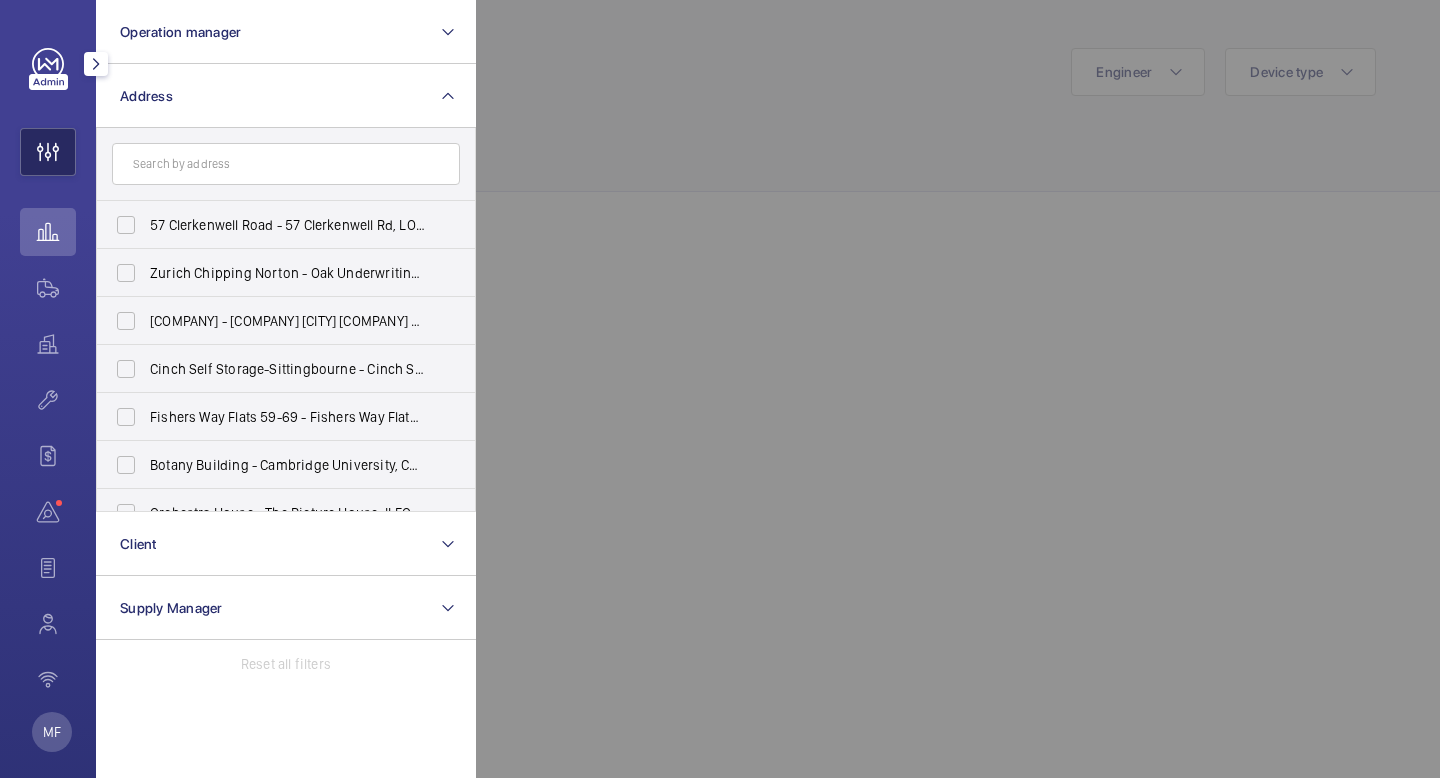 click 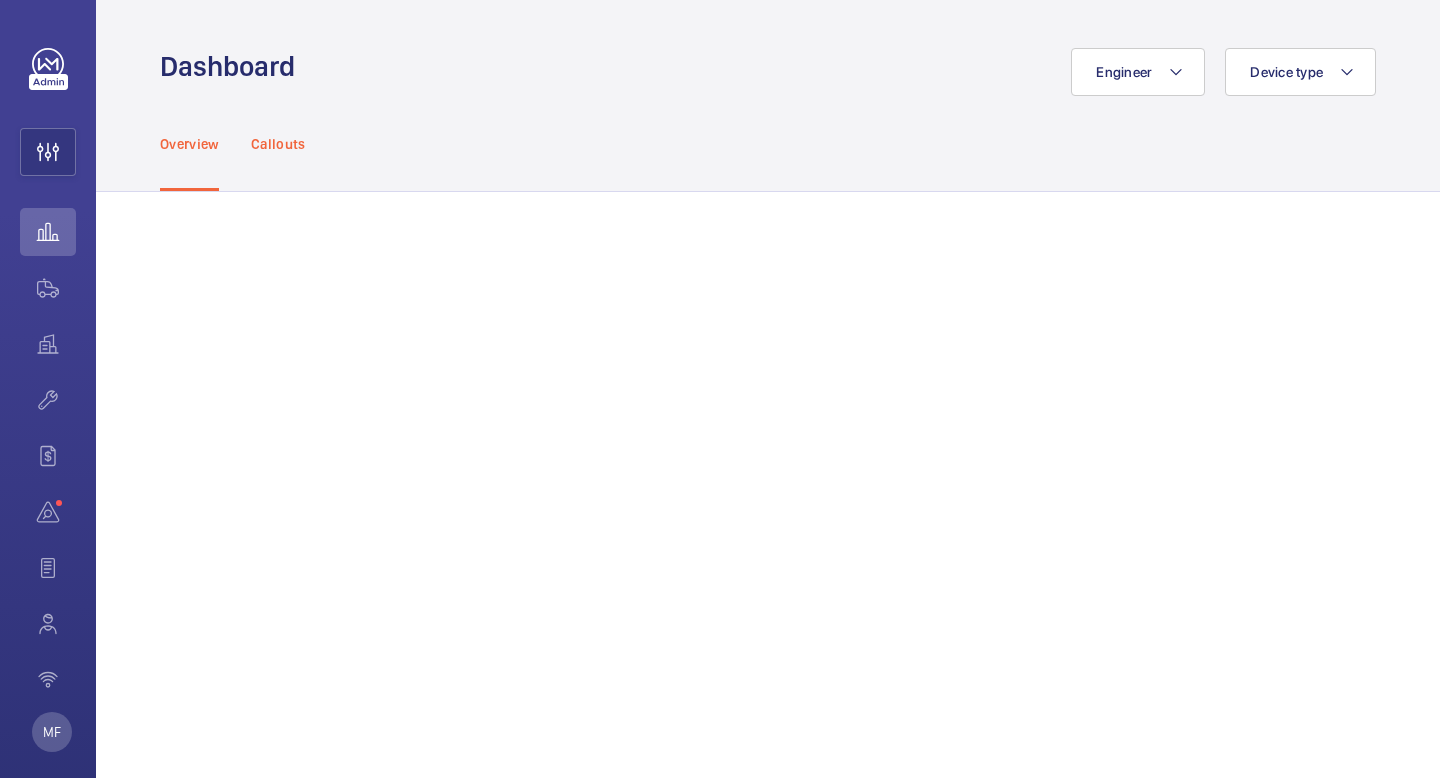 click on "Callouts" 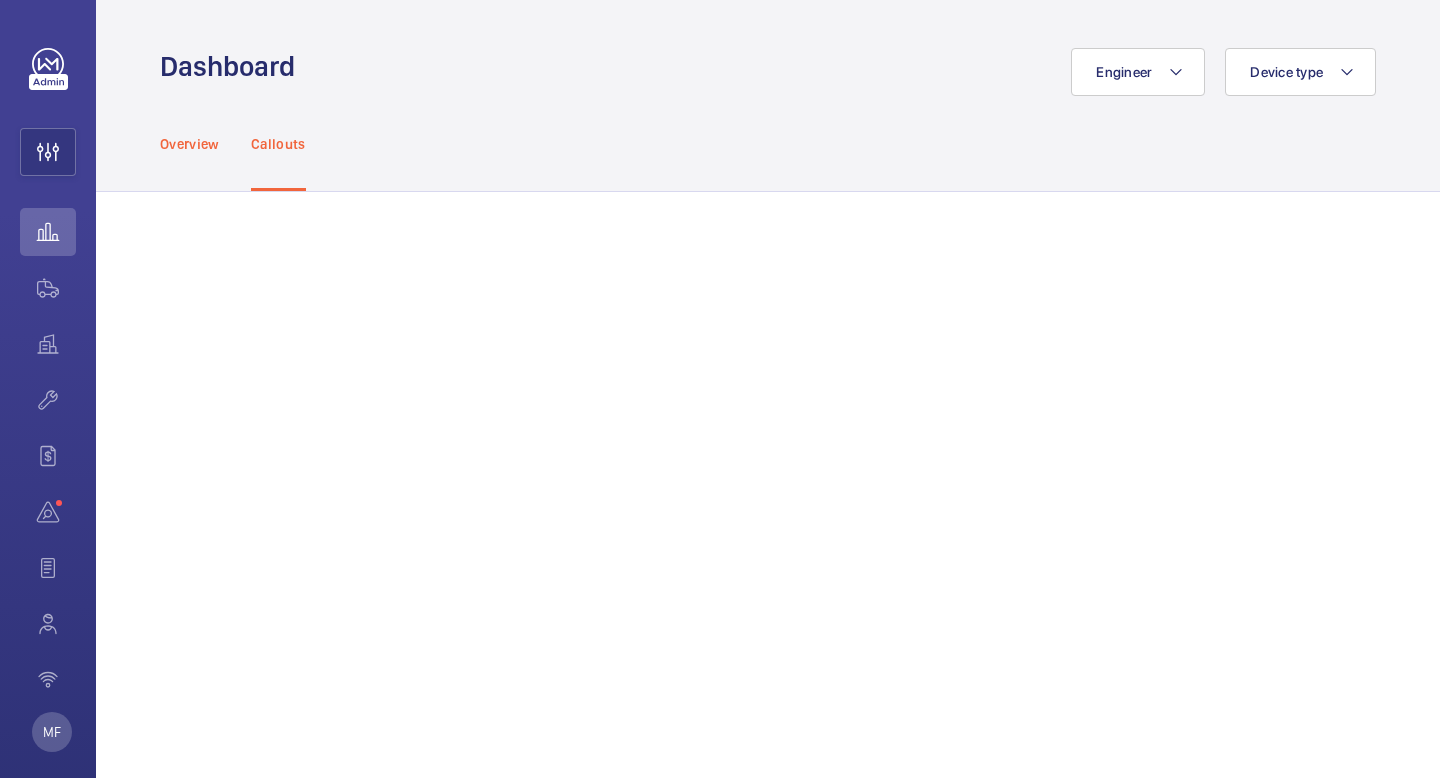 click on "Overview" 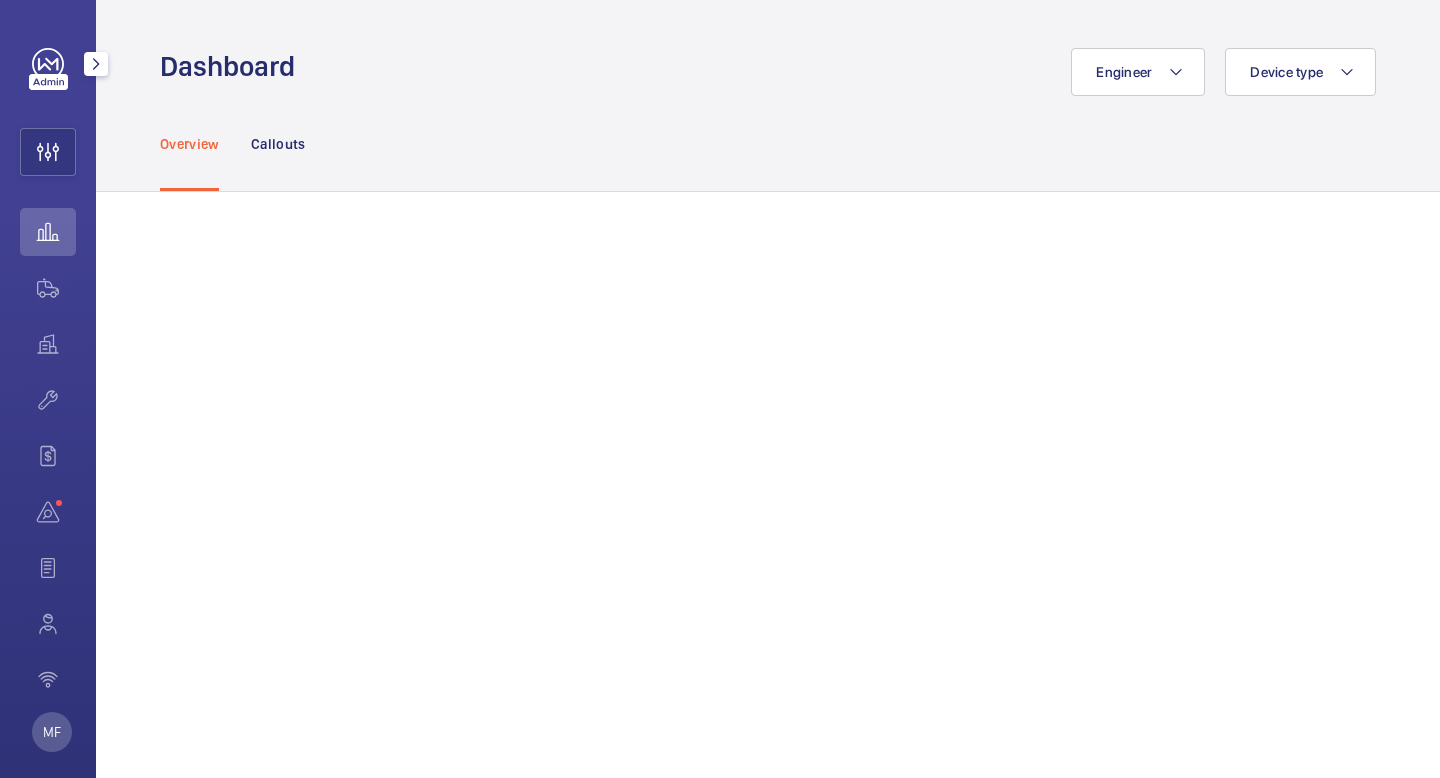 click 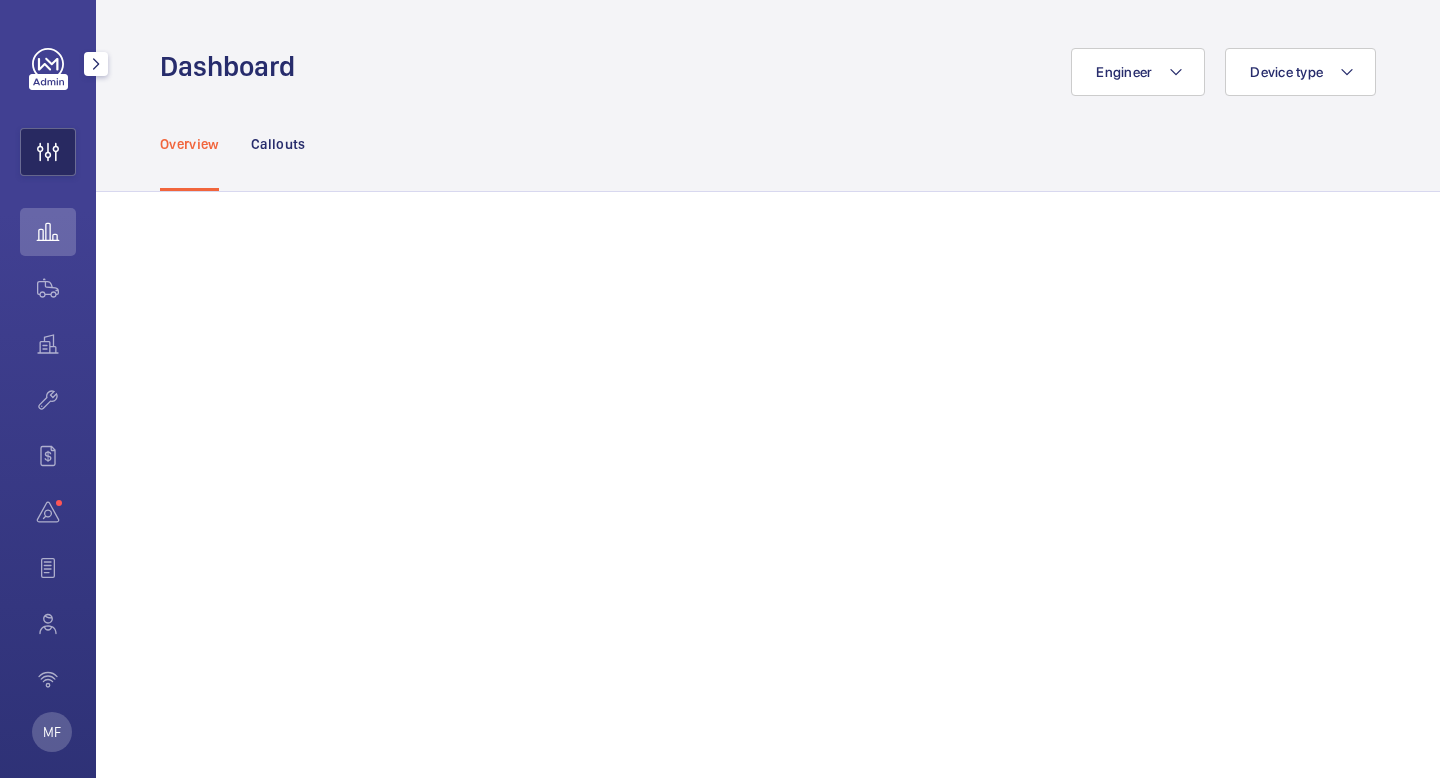 click 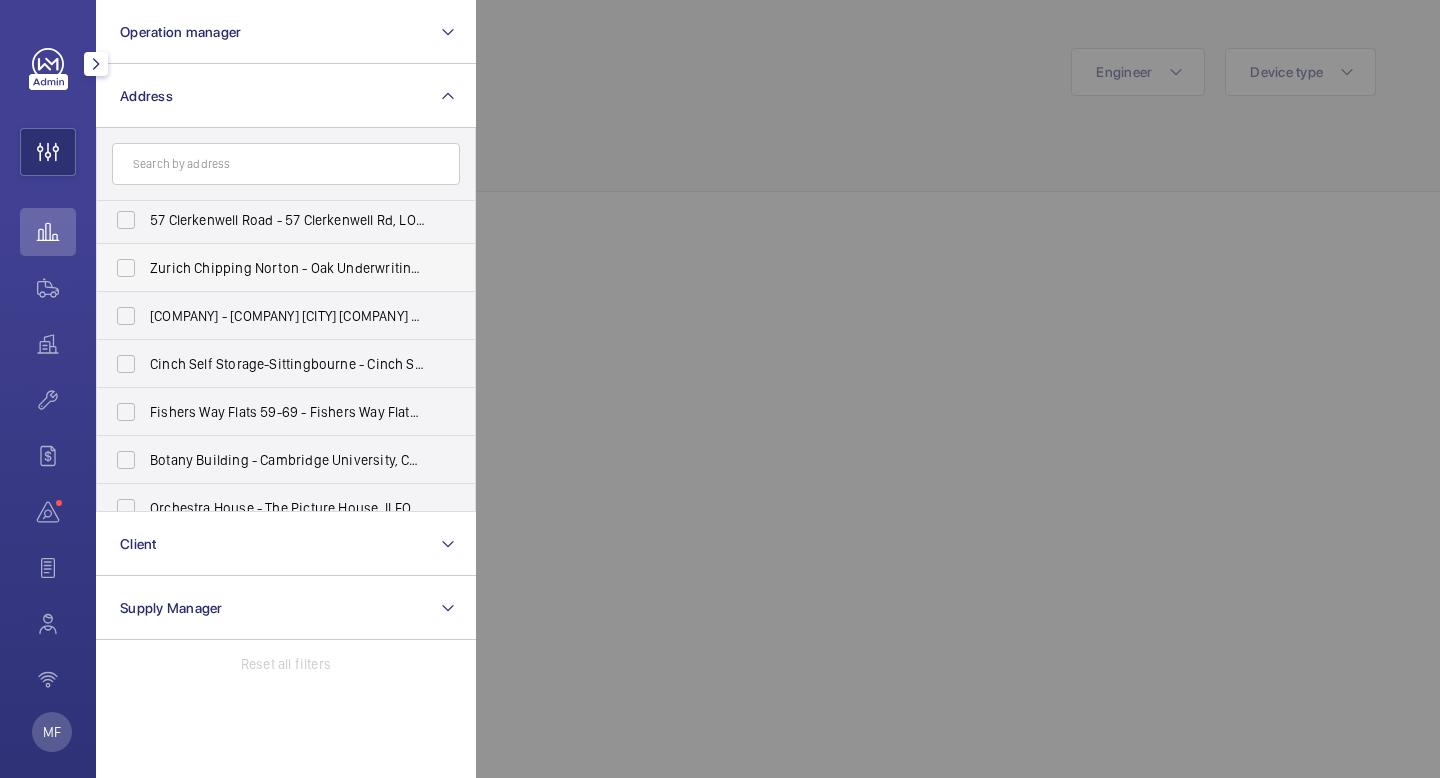 scroll, scrollTop: 0, scrollLeft: 0, axis: both 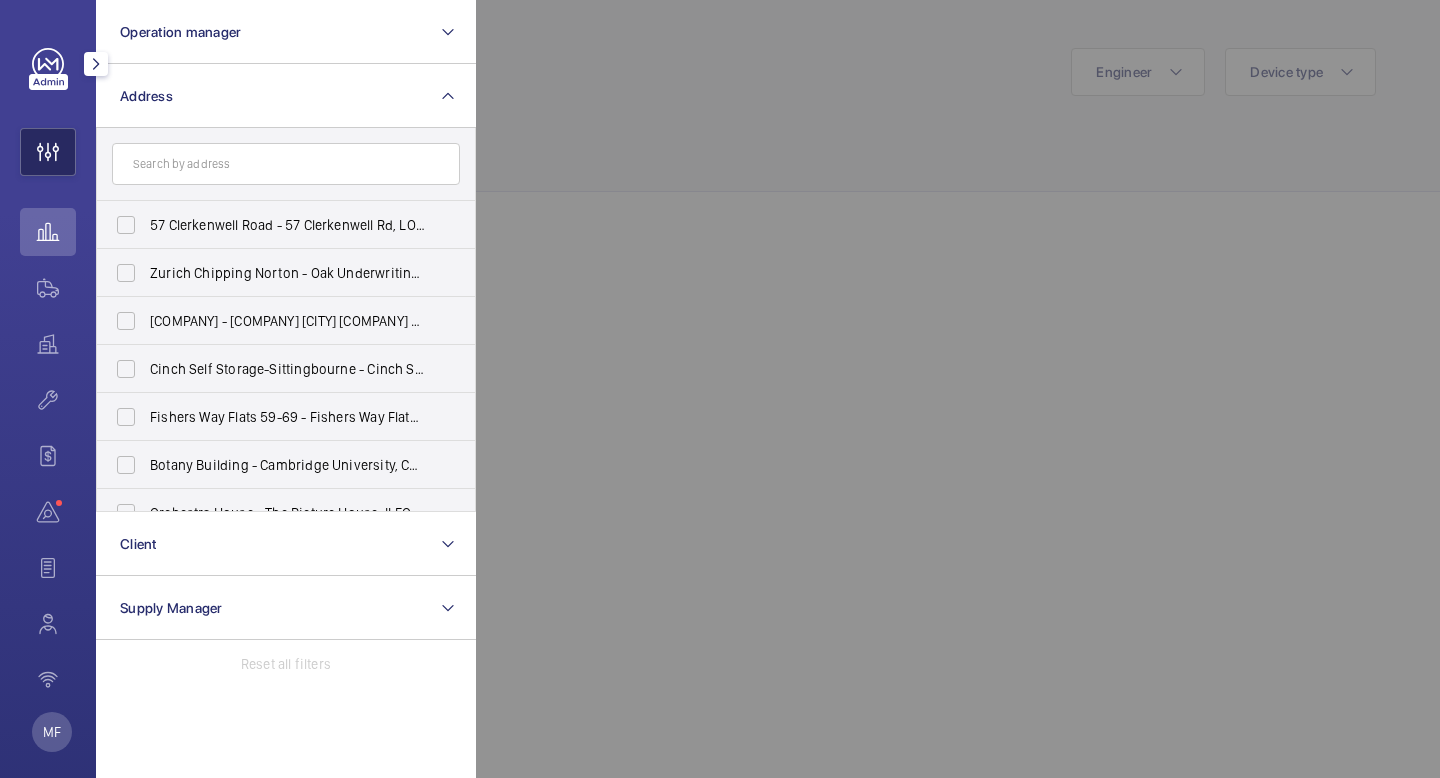 click 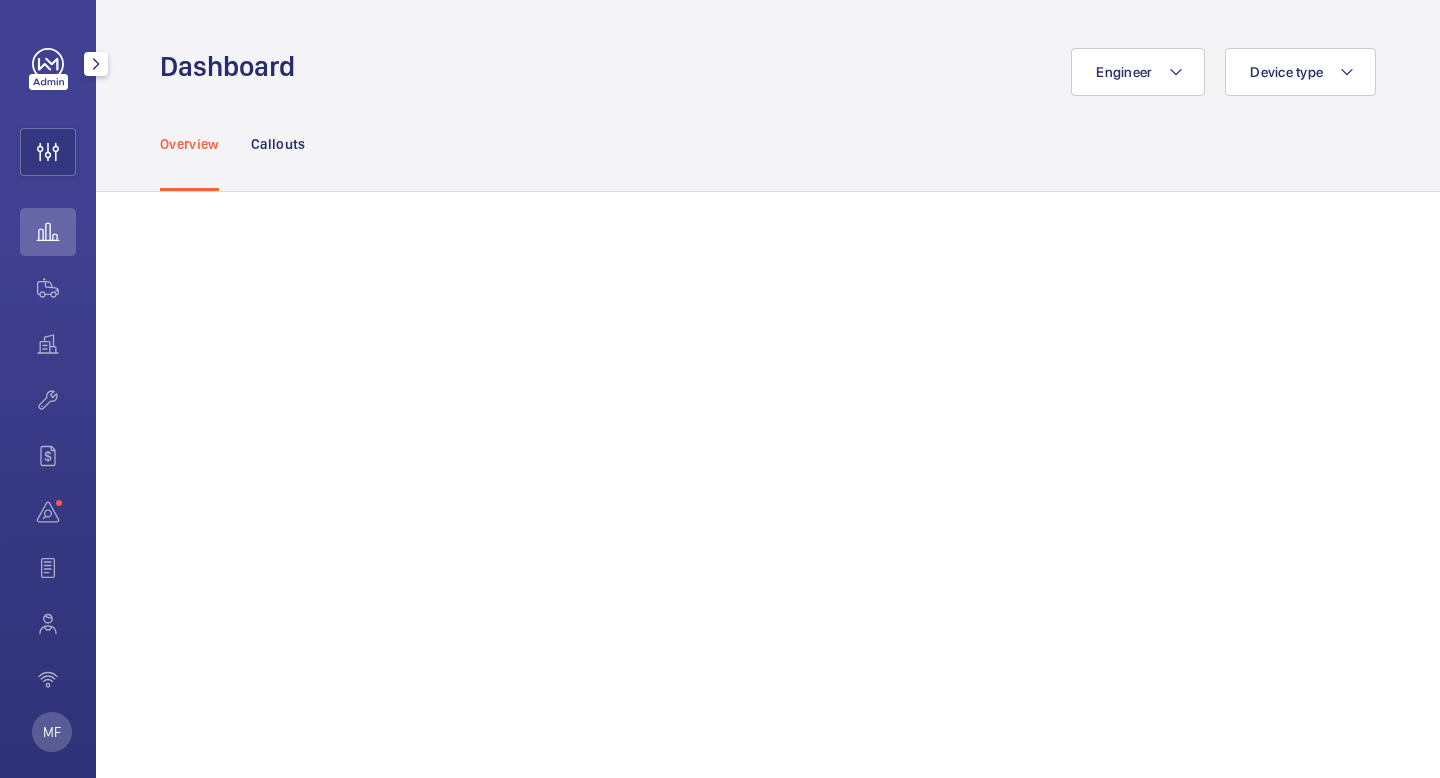 click 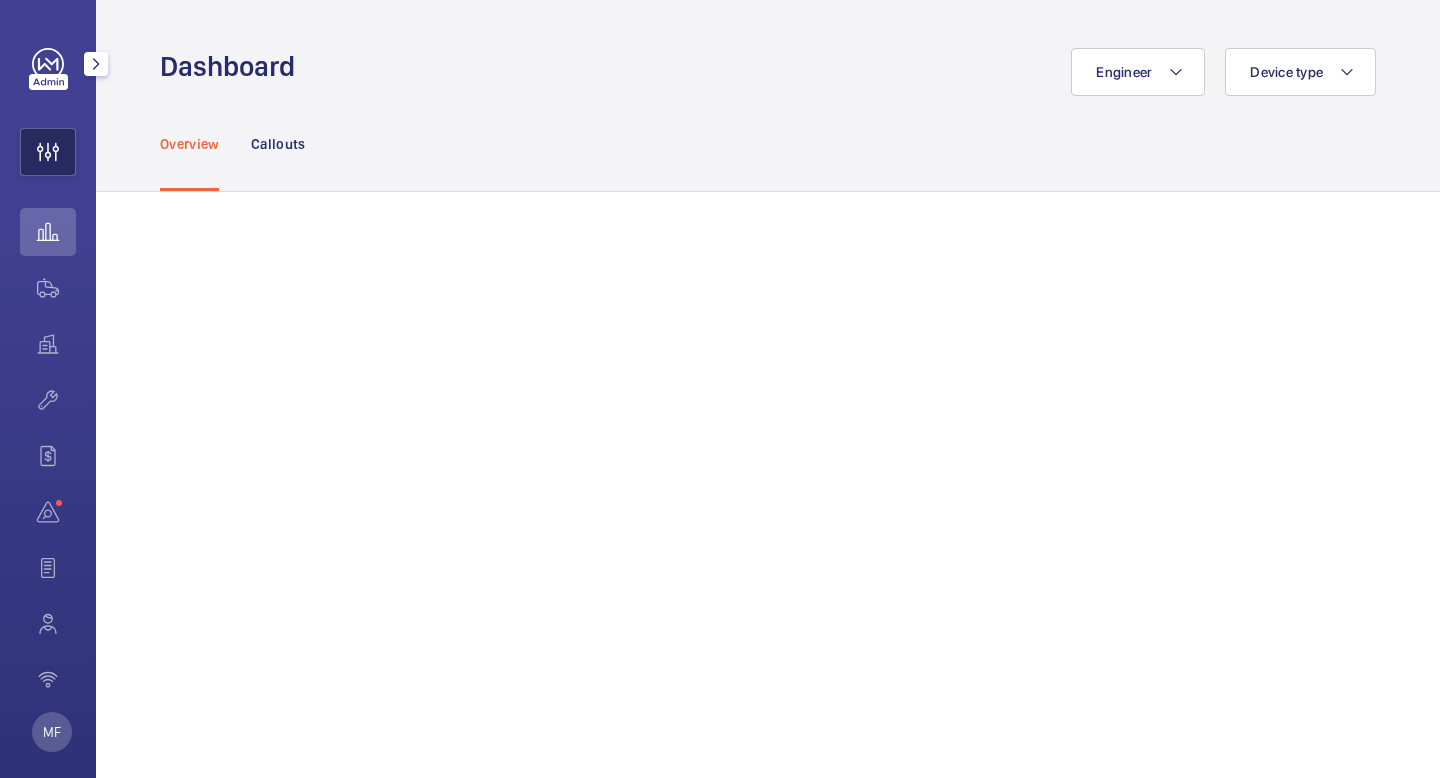 click 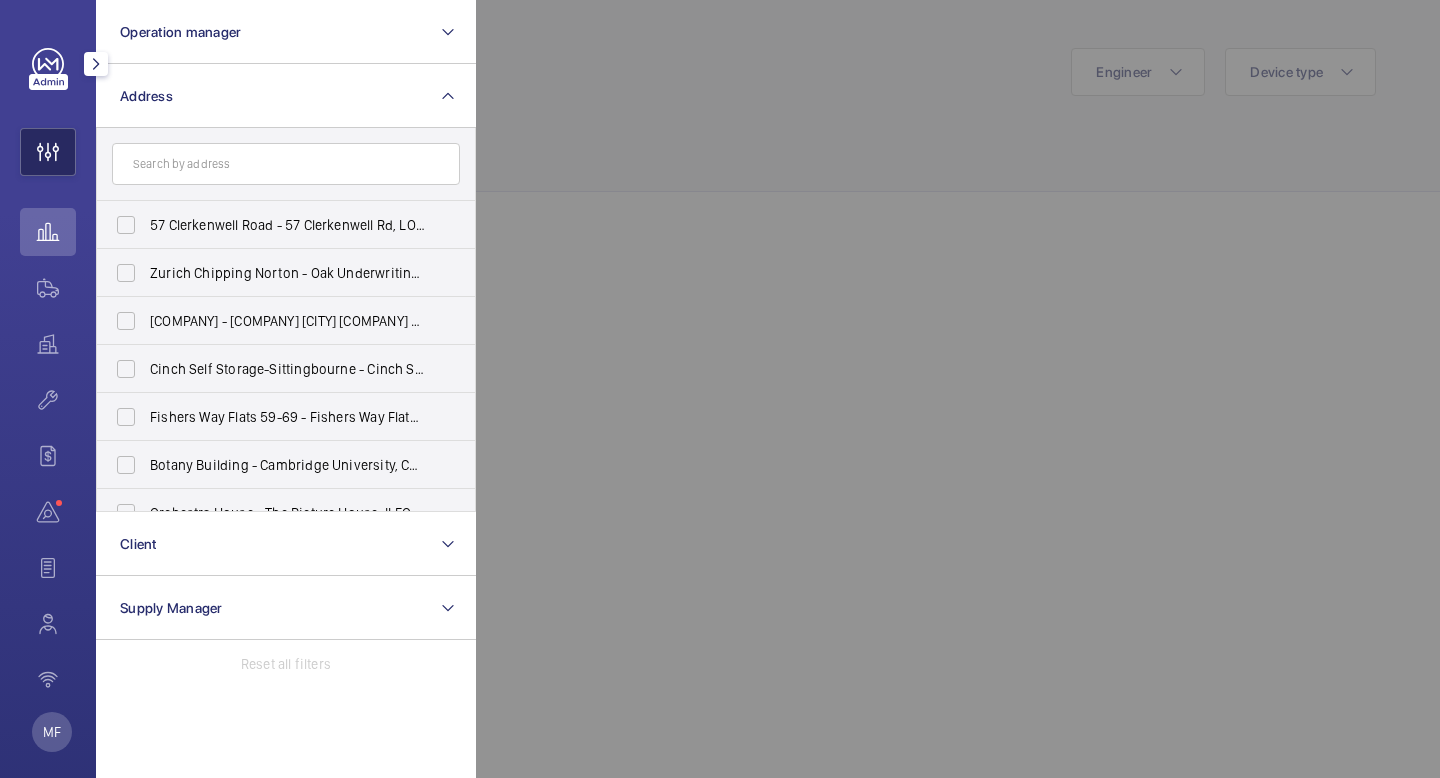 click 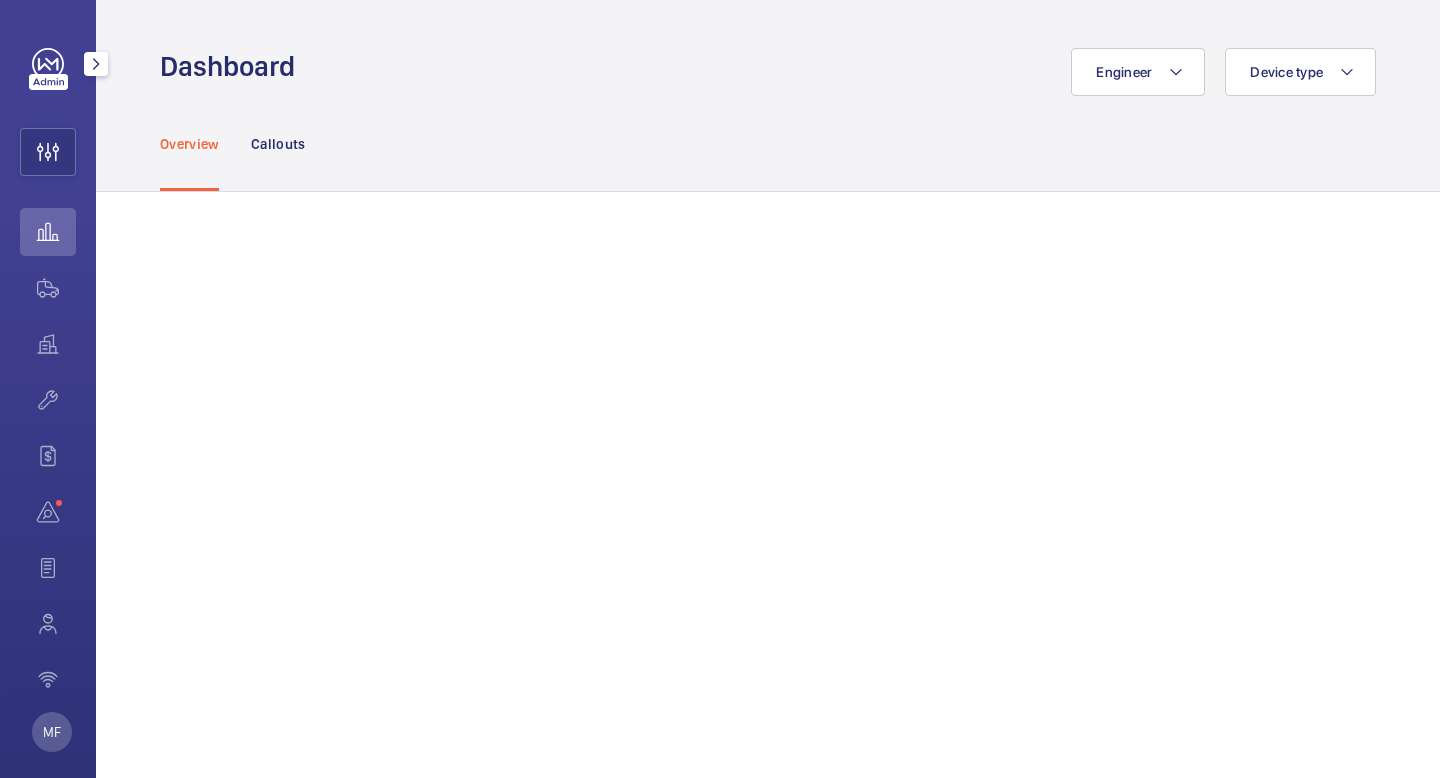 click 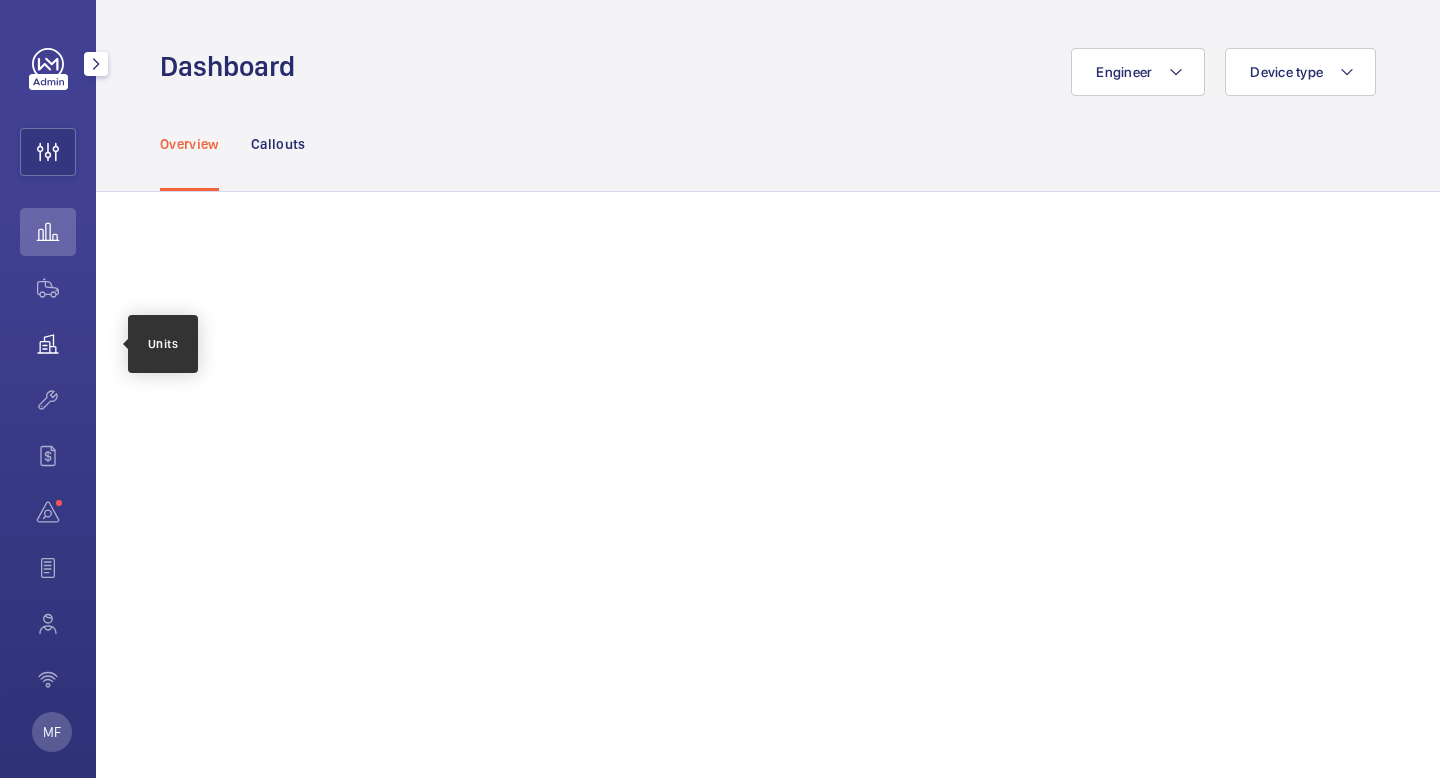 click 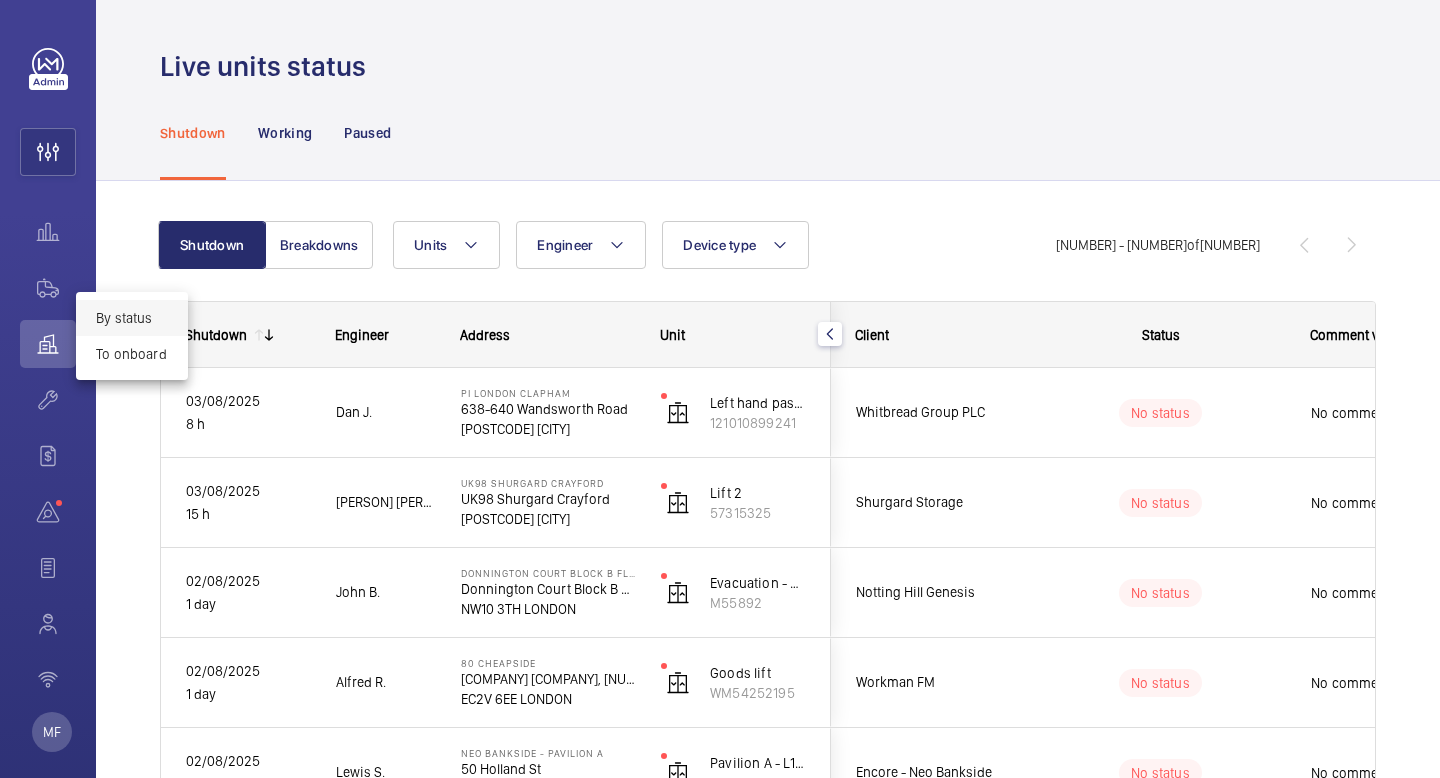 click at bounding box center [720, 389] 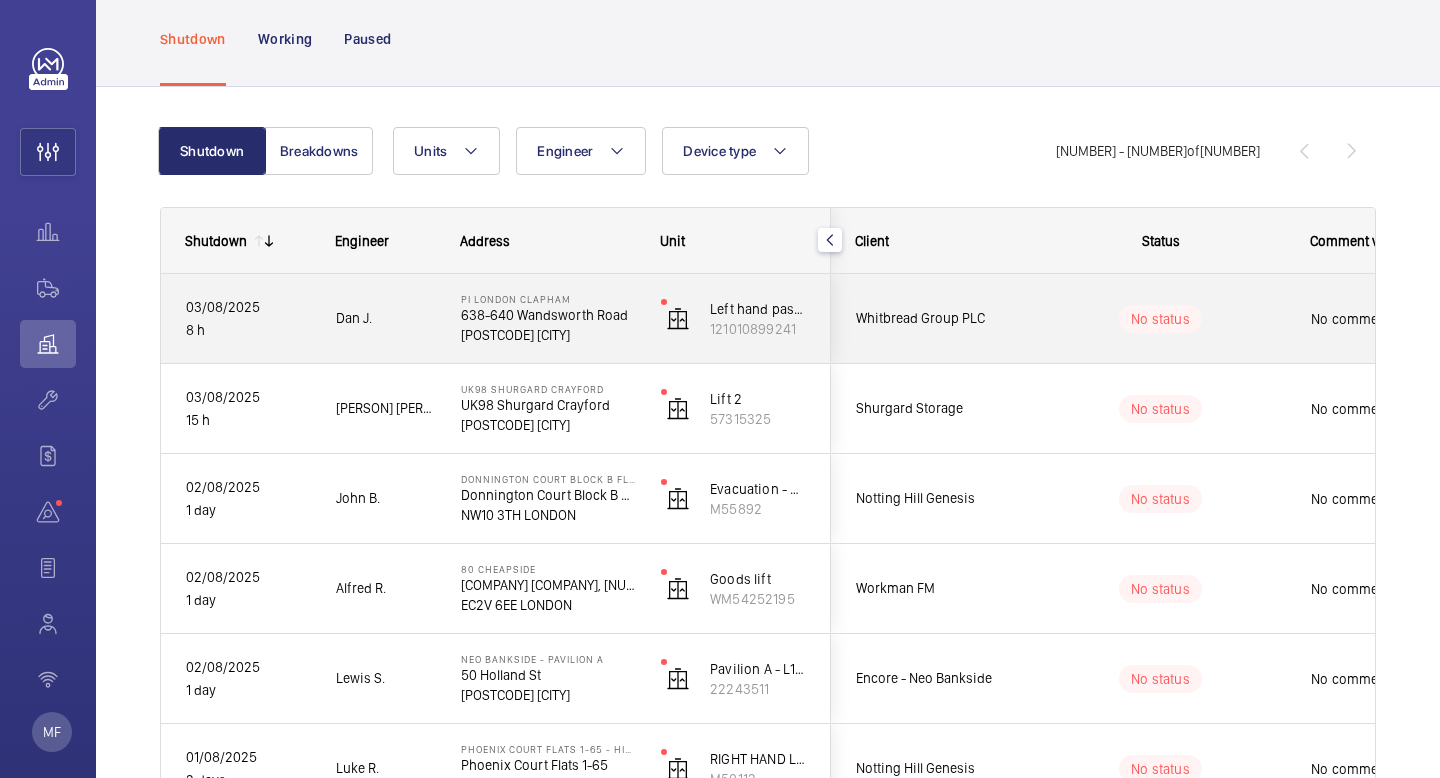 scroll, scrollTop: 95, scrollLeft: 0, axis: vertical 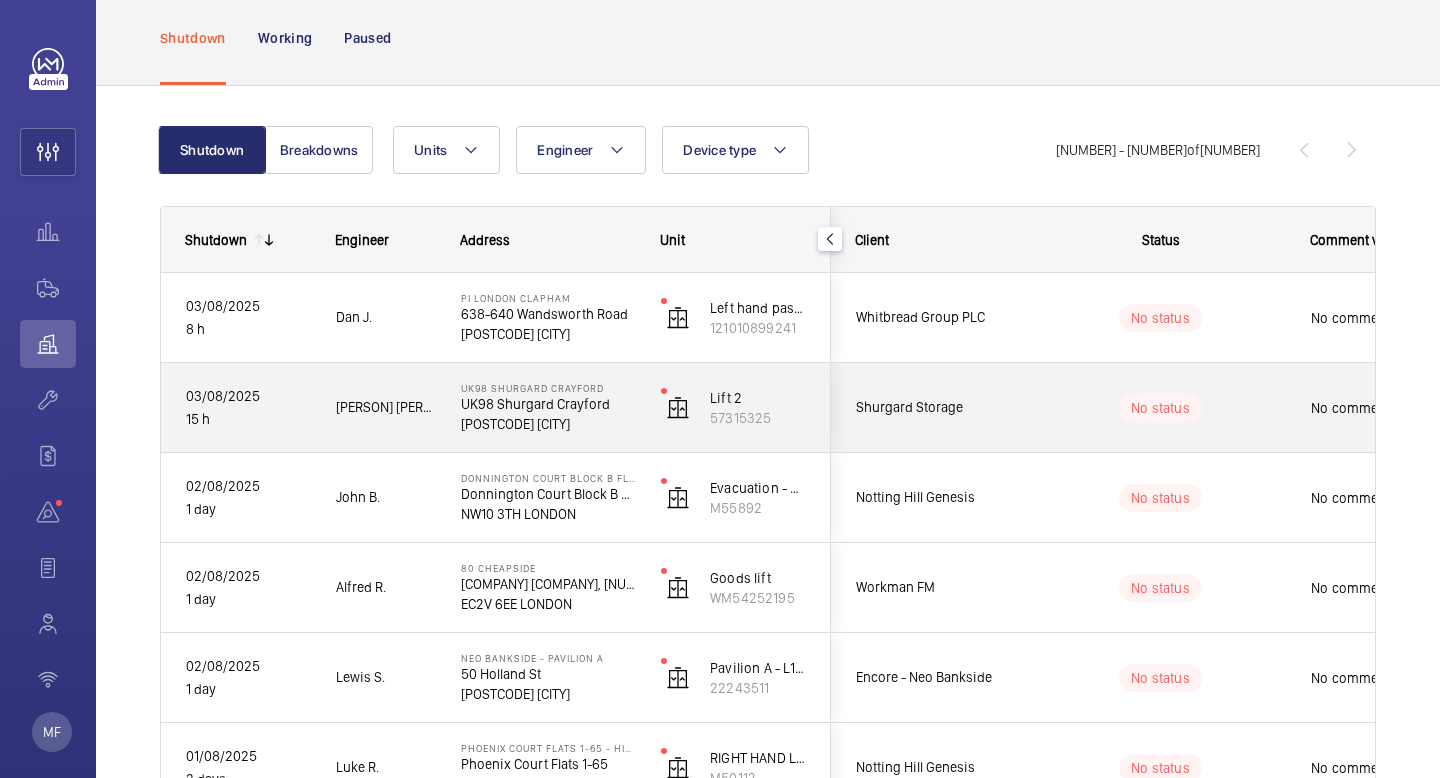 click on "No status" 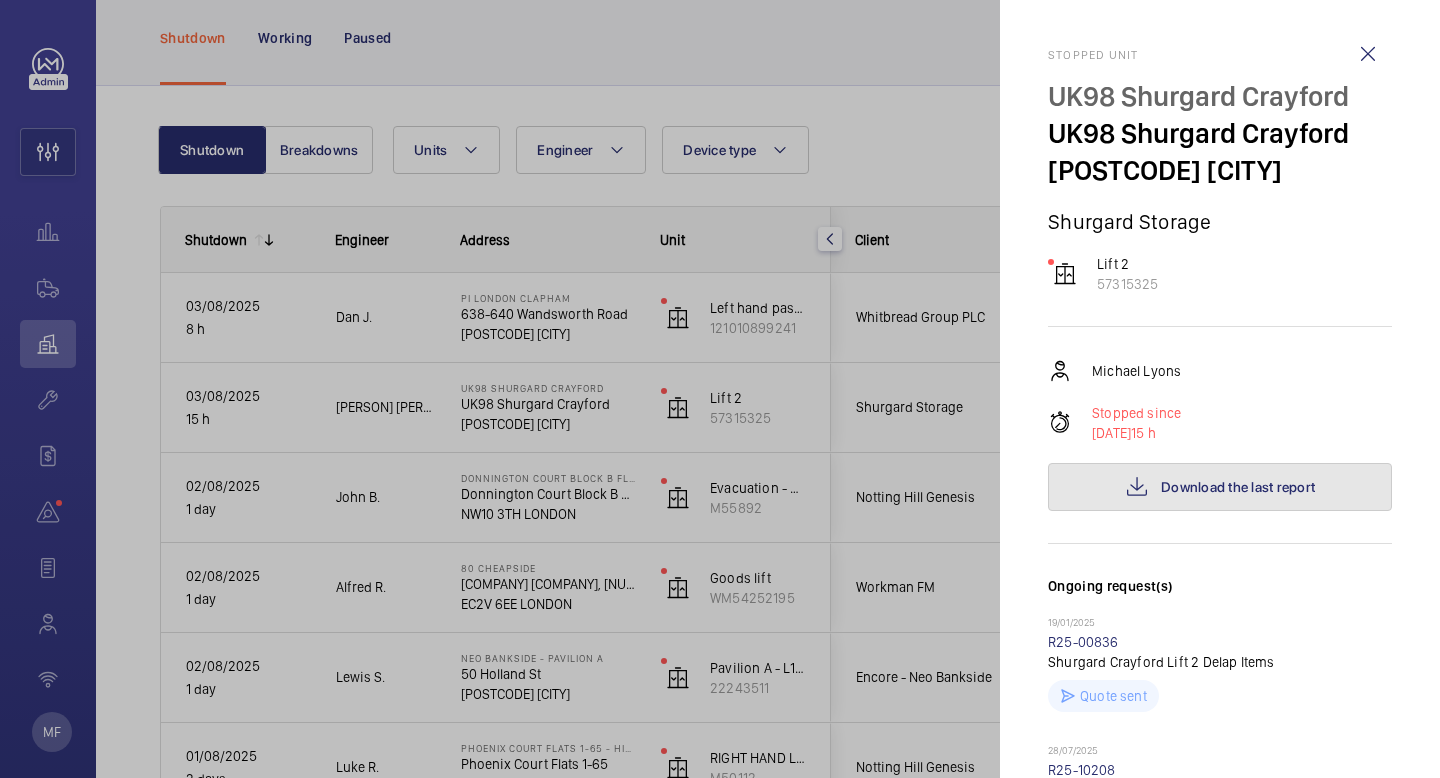 click on "Download the last report" 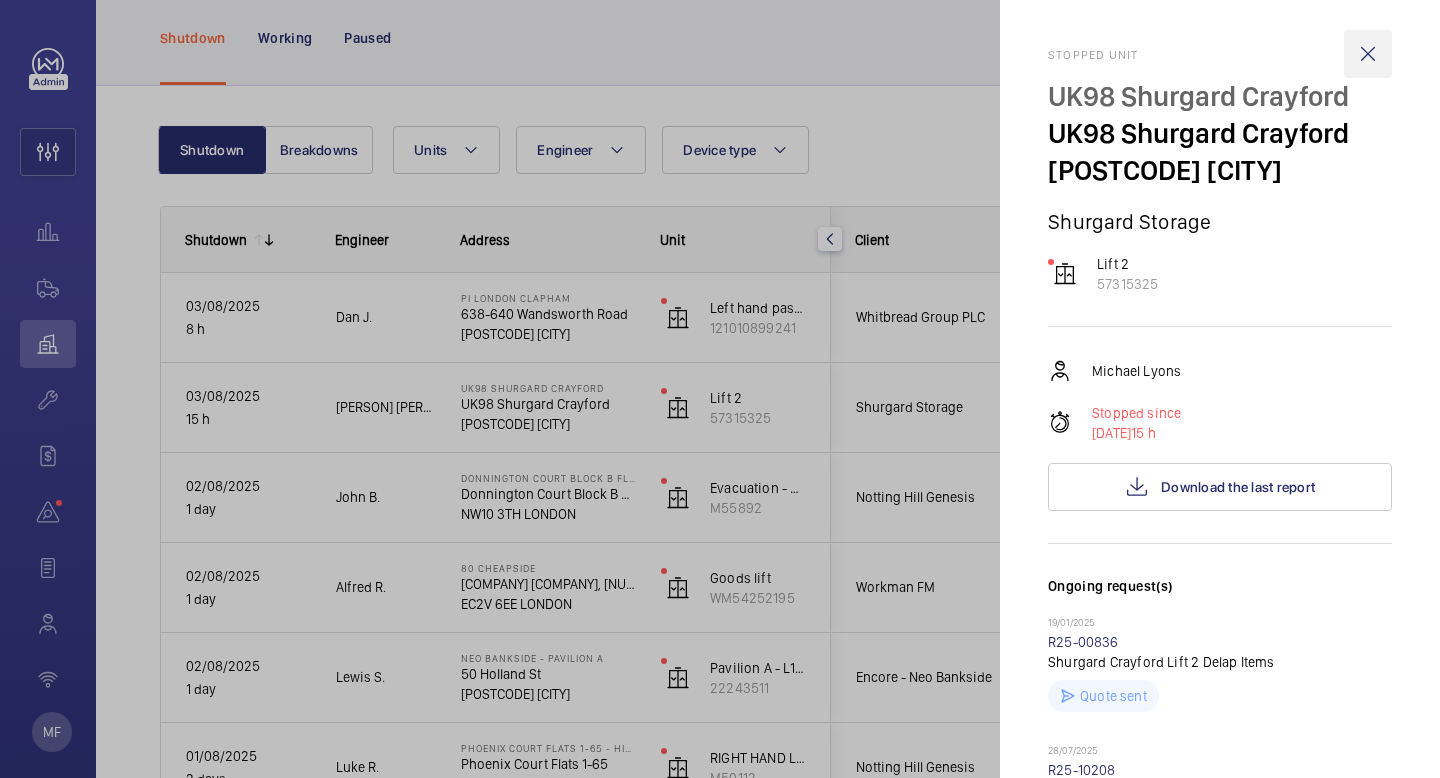 click 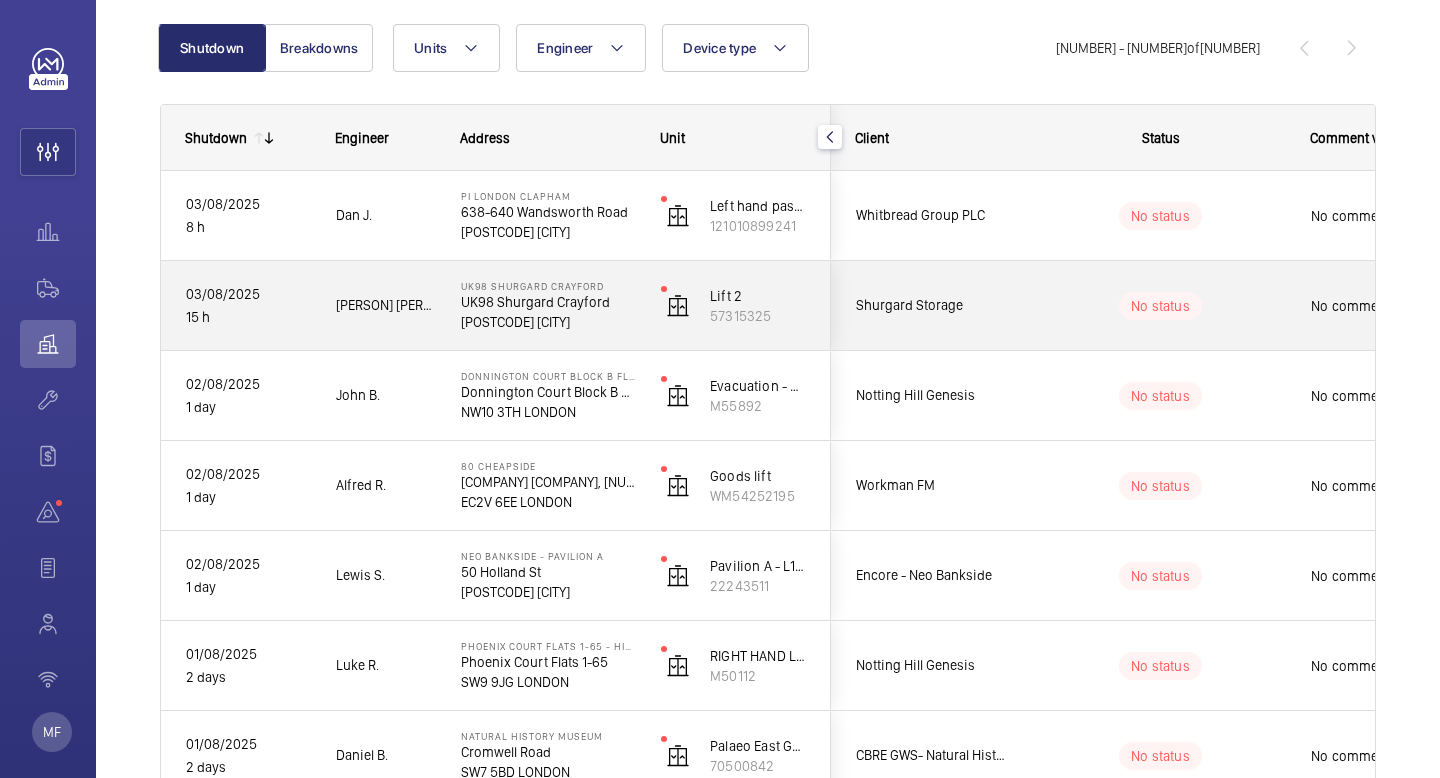 scroll, scrollTop: 194, scrollLeft: 0, axis: vertical 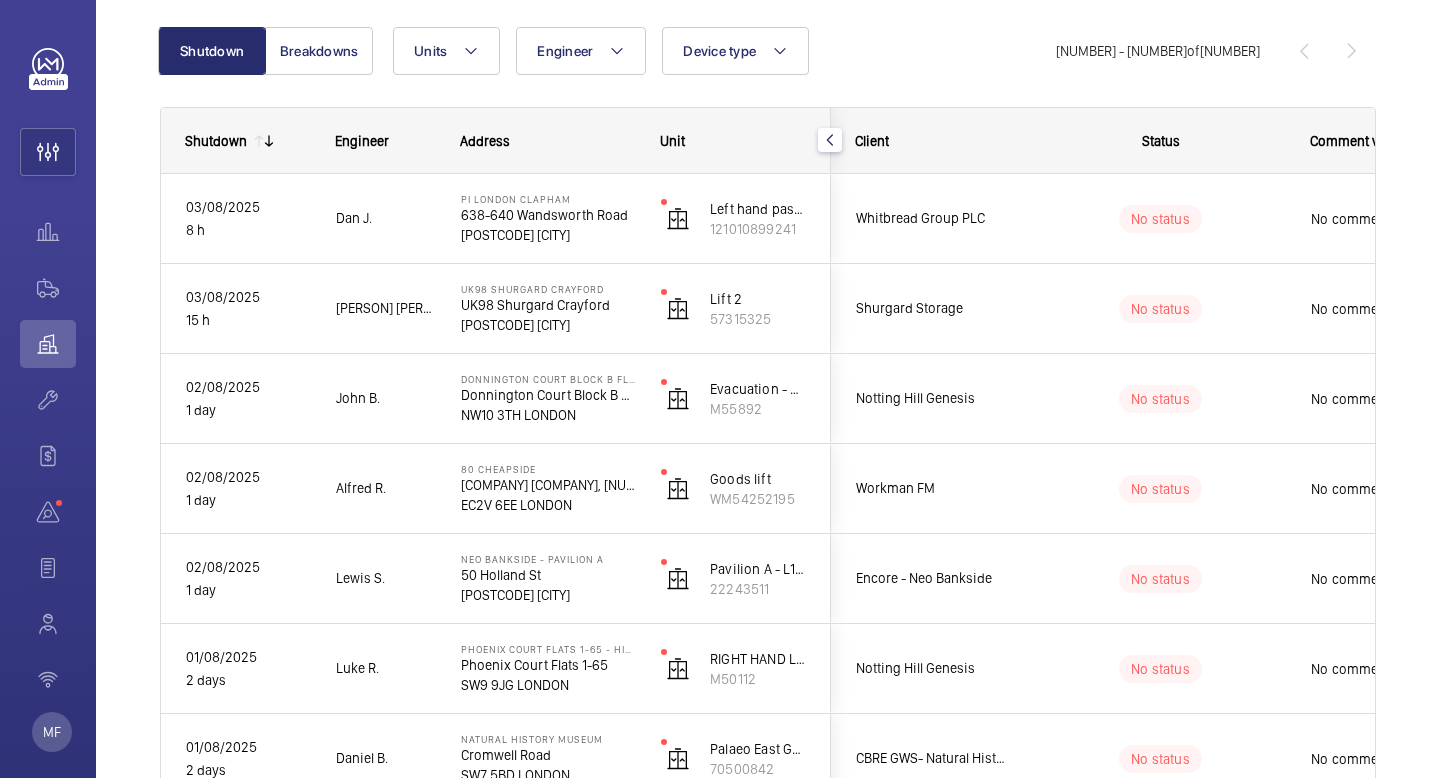 click 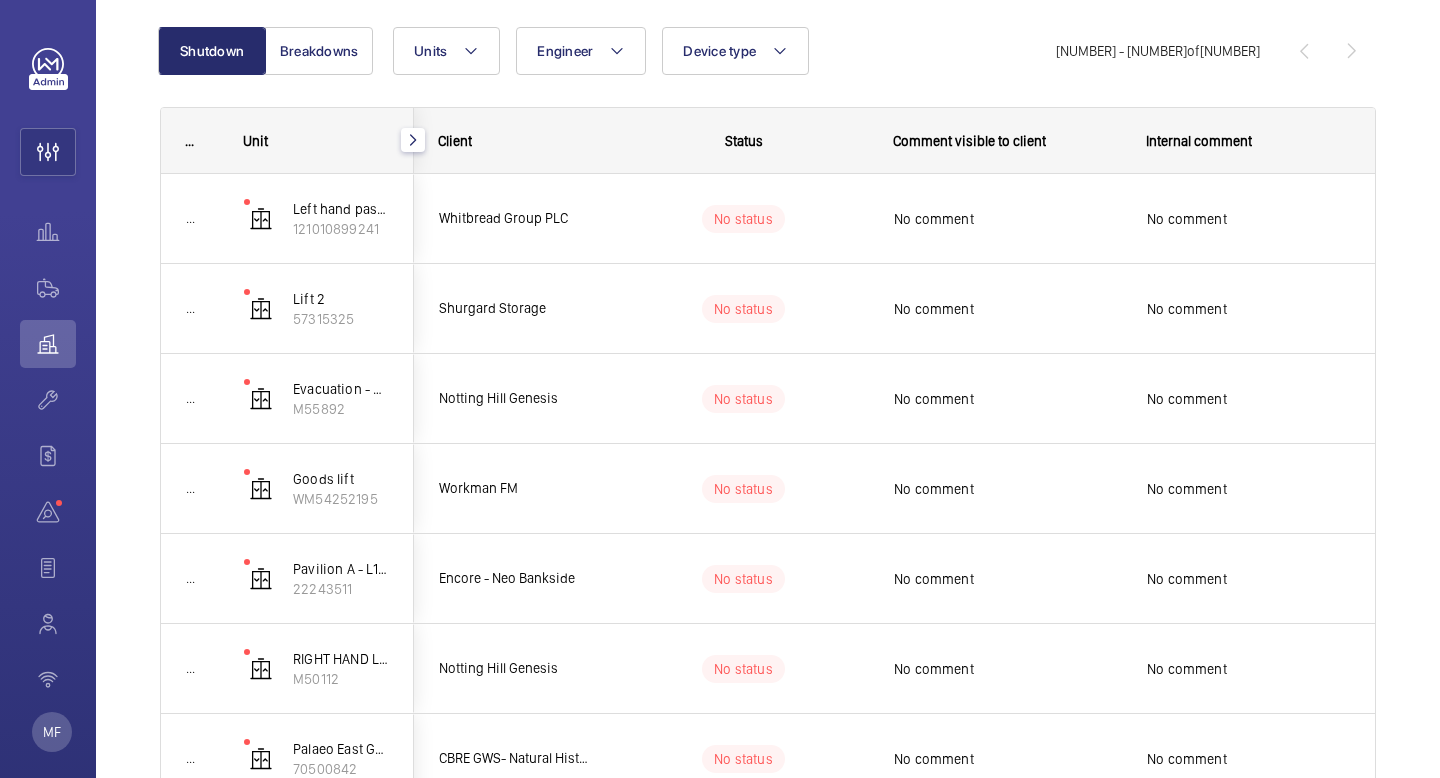 click 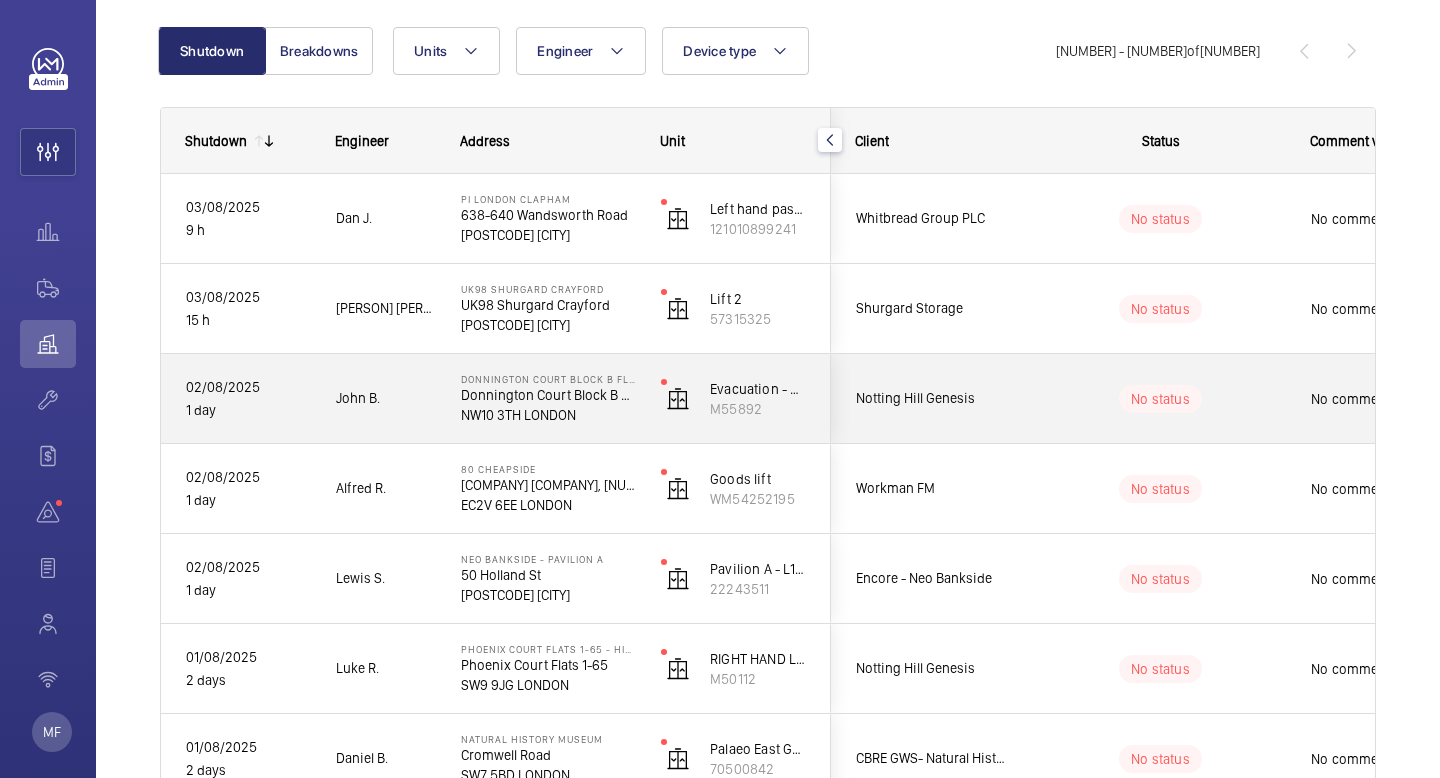 click on "No status" 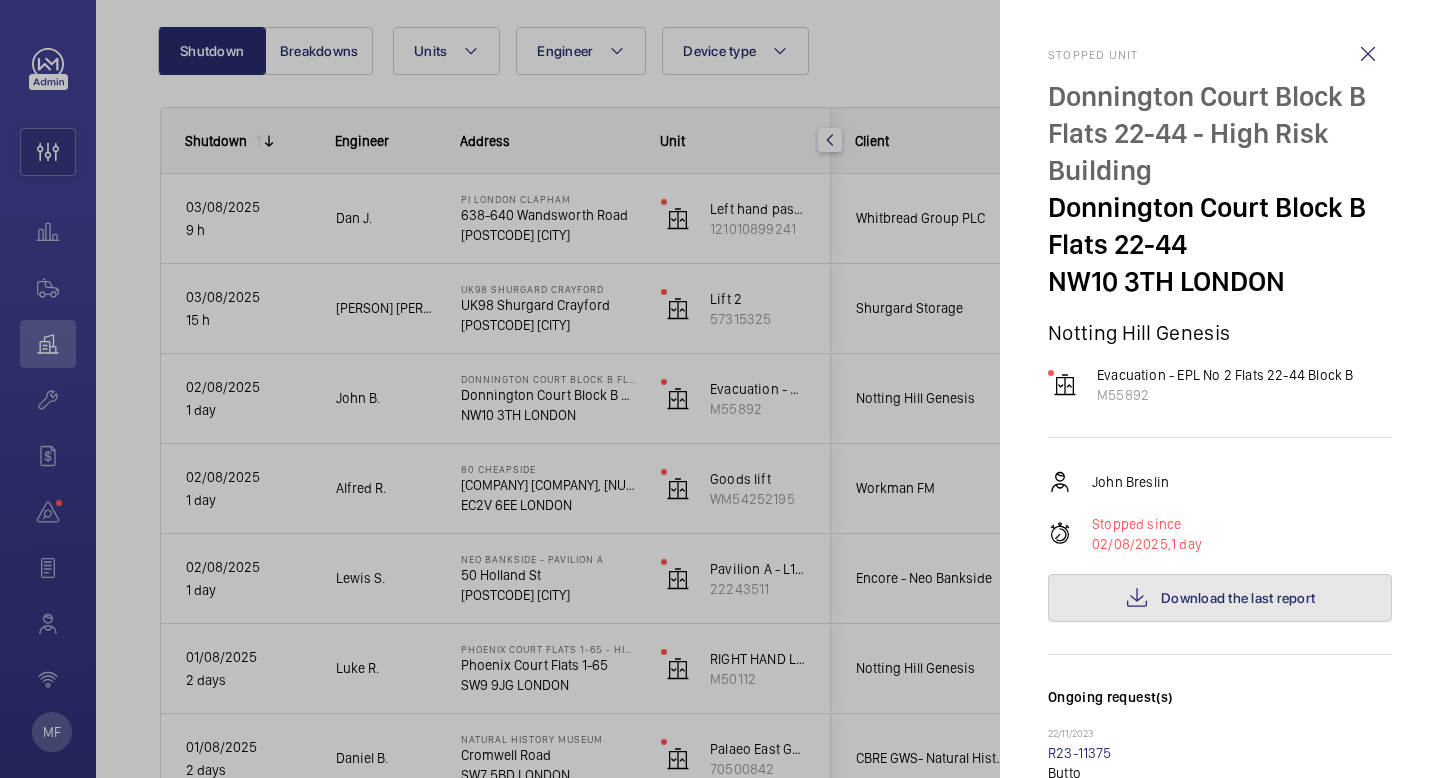 click on "Download the last report" 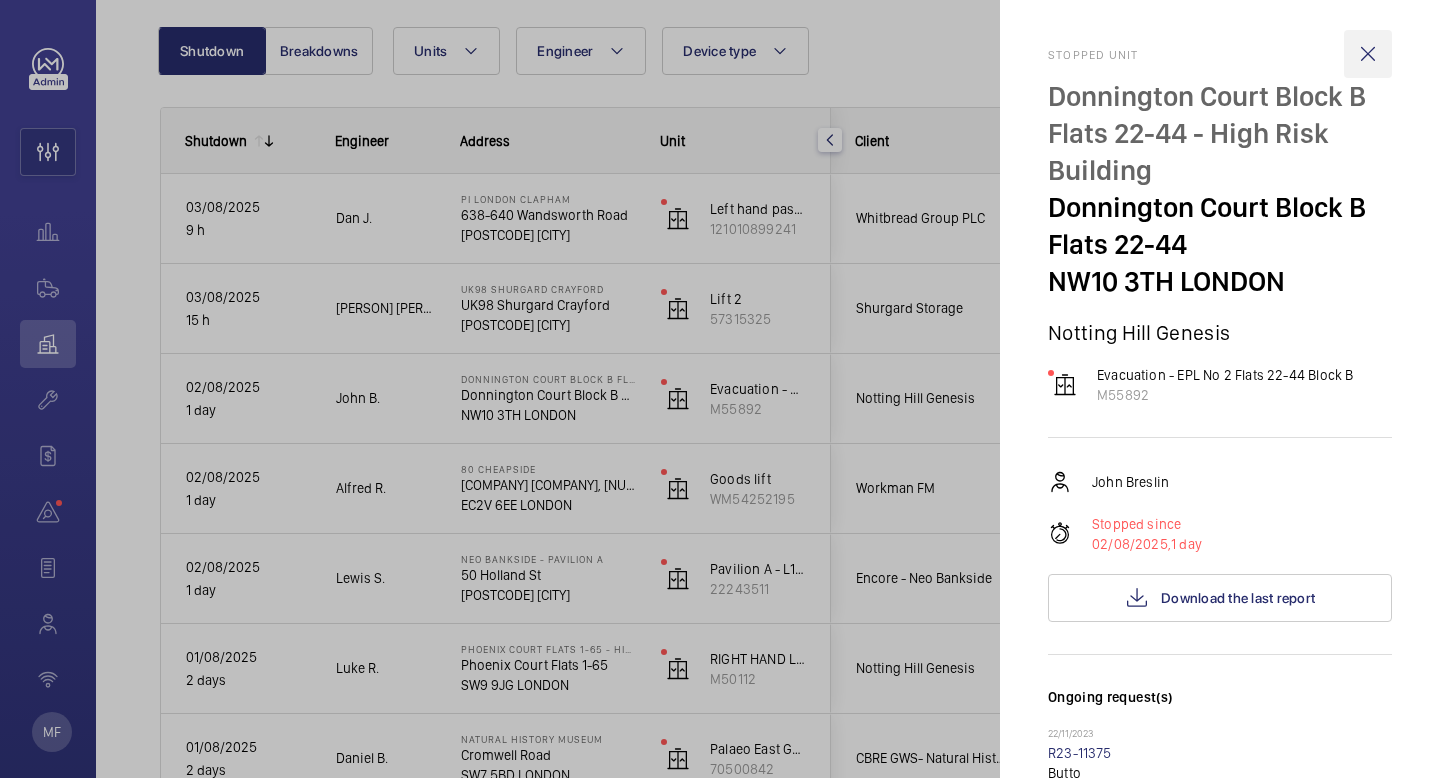 click 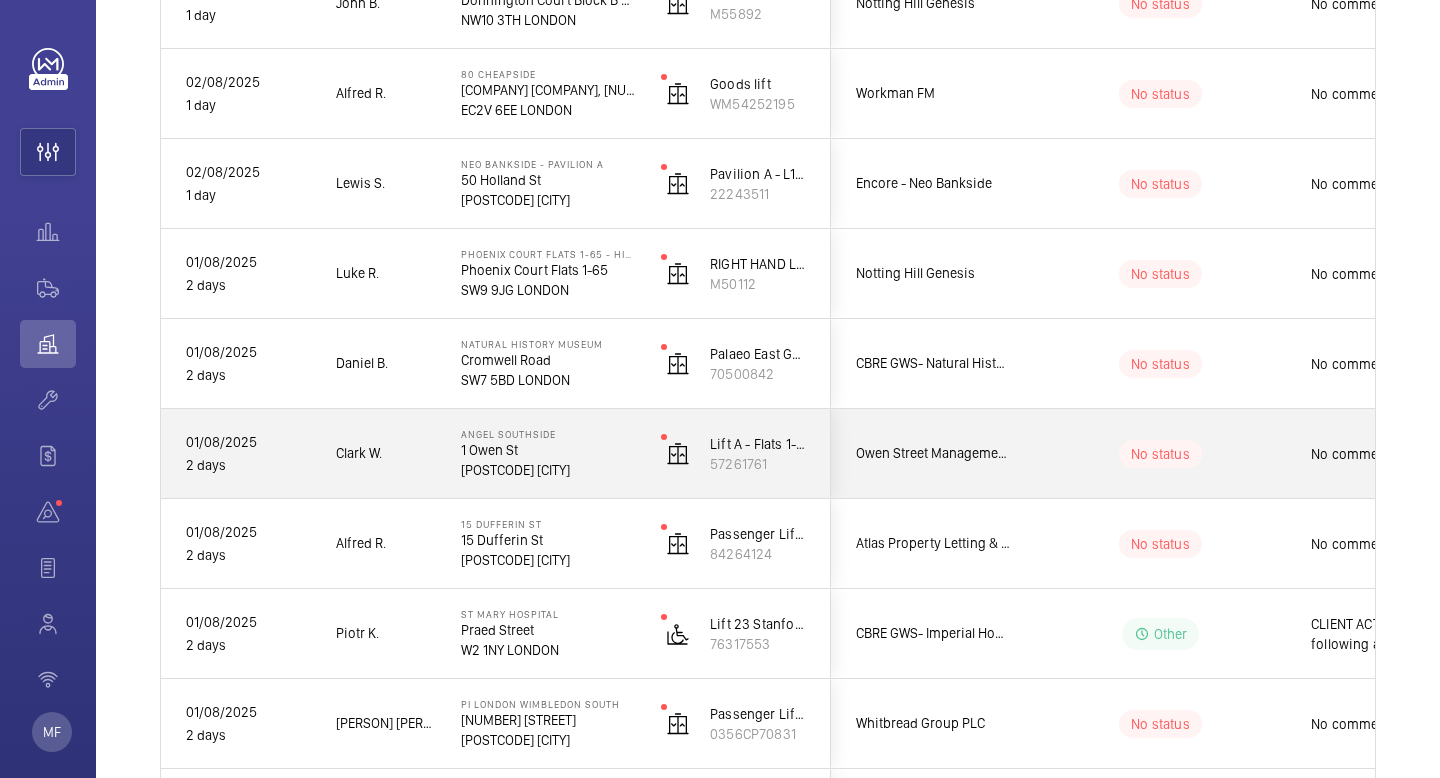 scroll, scrollTop: 592, scrollLeft: 0, axis: vertical 